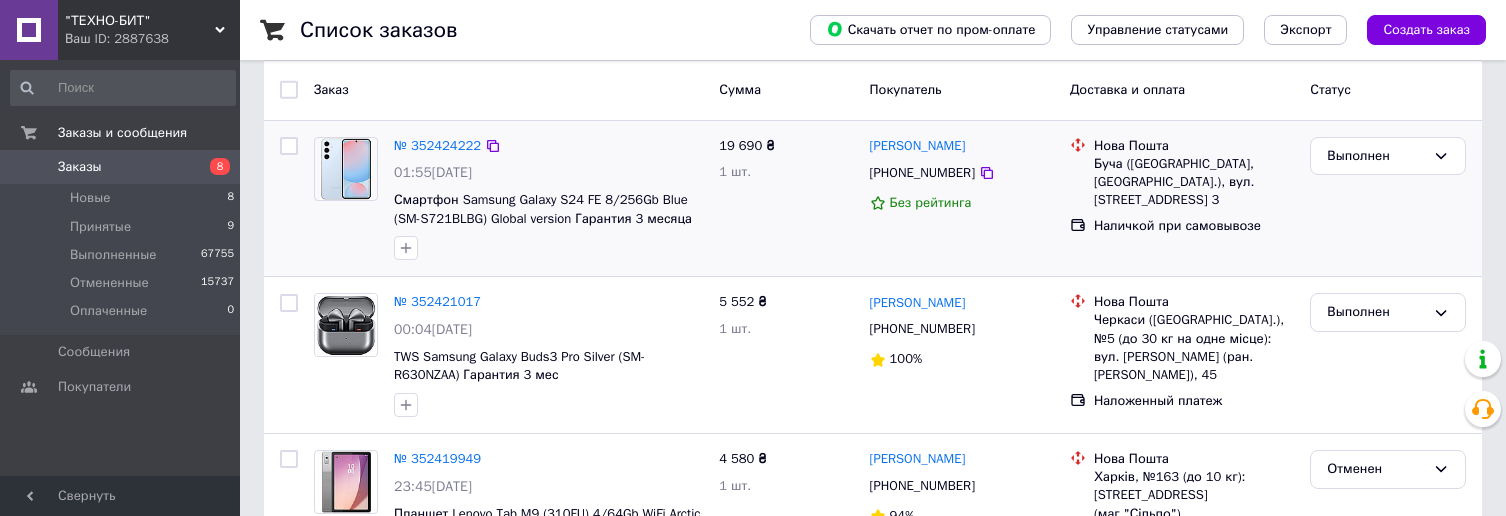 scroll, scrollTop: 100, scrollLeft: 0, axis: vertical 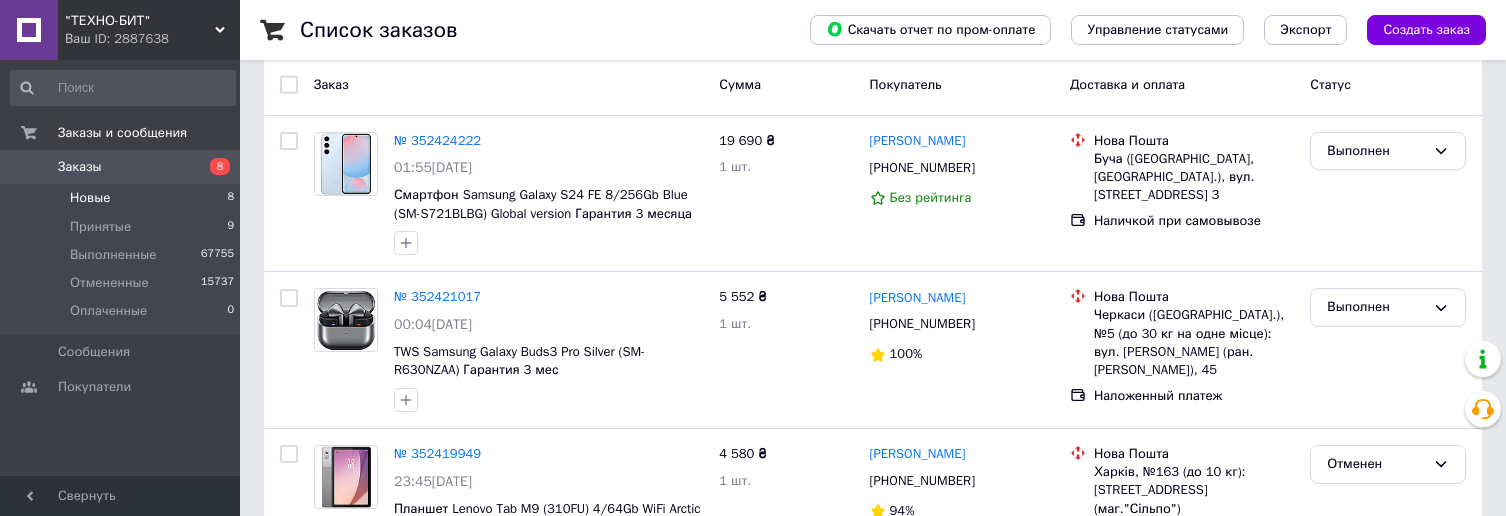 click on "Новые 8" at bounding box center (123, 198) 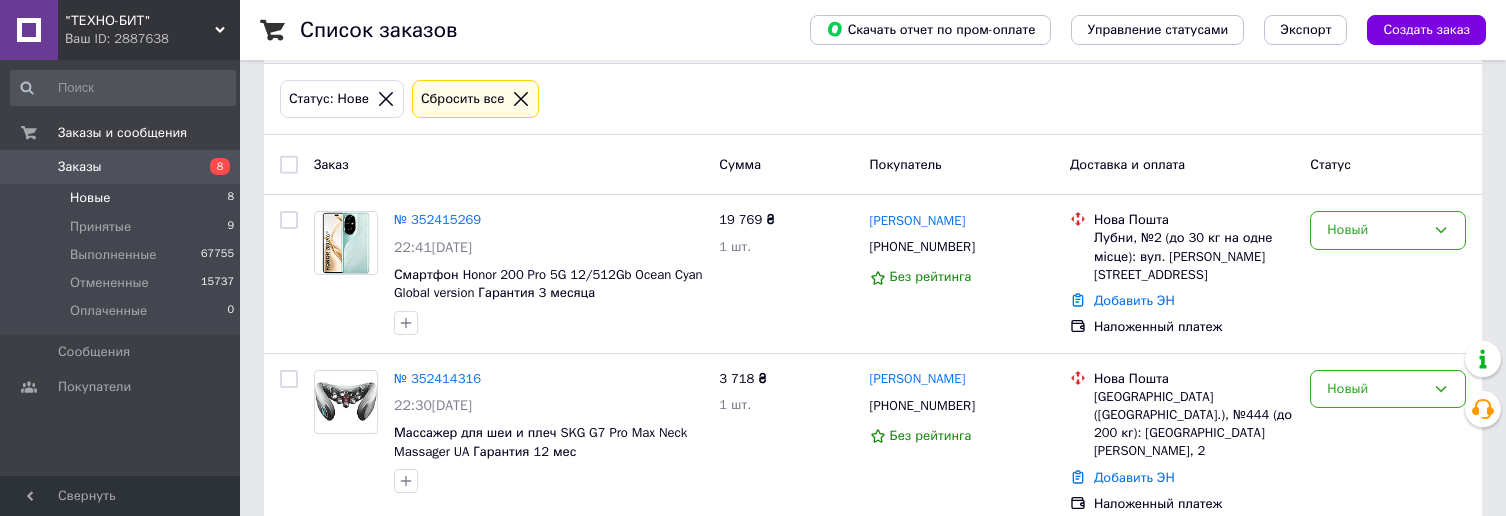 scroll, scrollTop: 100, scrollLeft: 0, axis: vertical 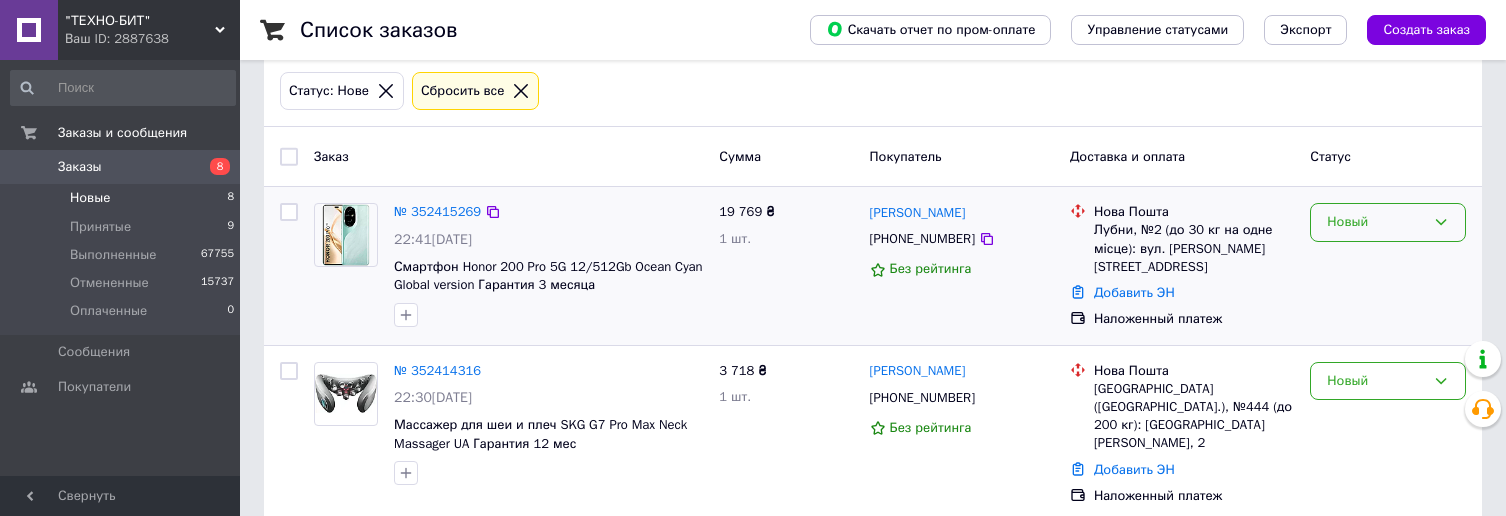 drag, startPoint x: 1413, startPoint y: 206, endPoint x: 1393, endPoint y: 241, distance: 40.311287 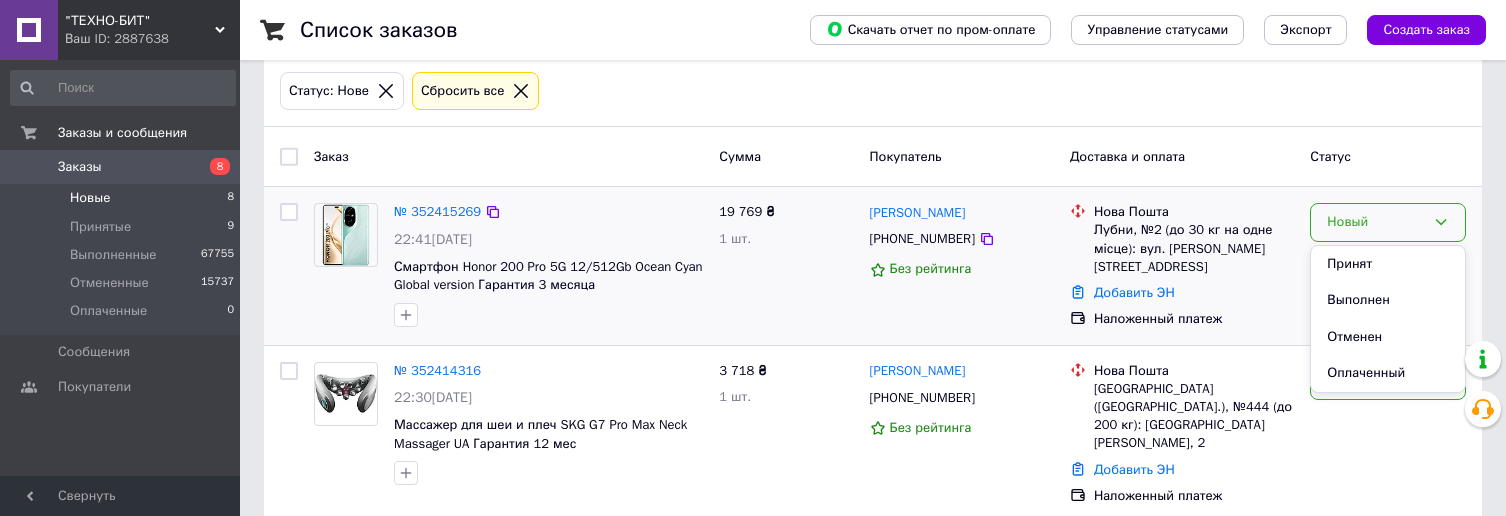 click on "Принят" at bounding box center [1388, 264] 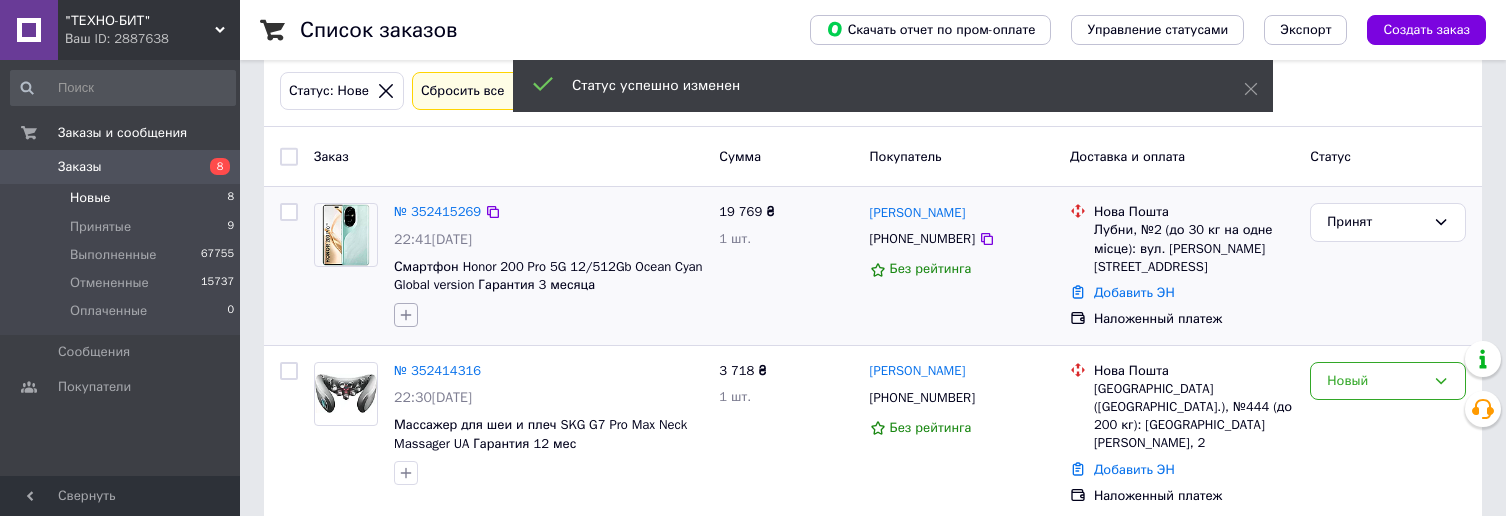 click 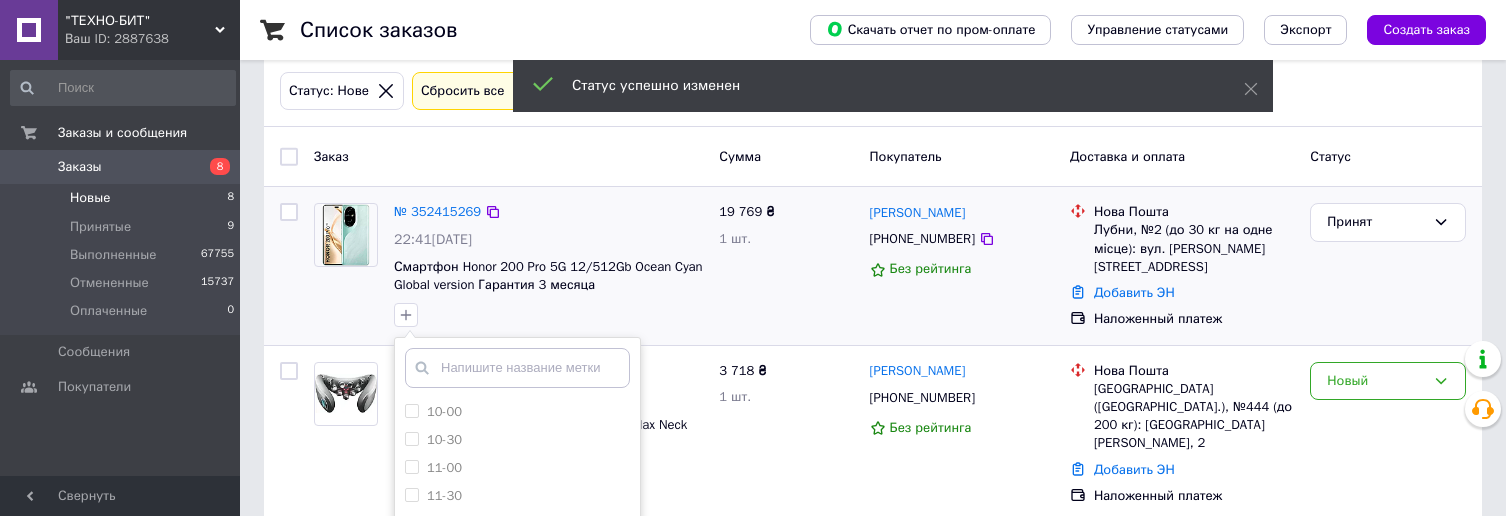 click at bounding box center [517, 368] 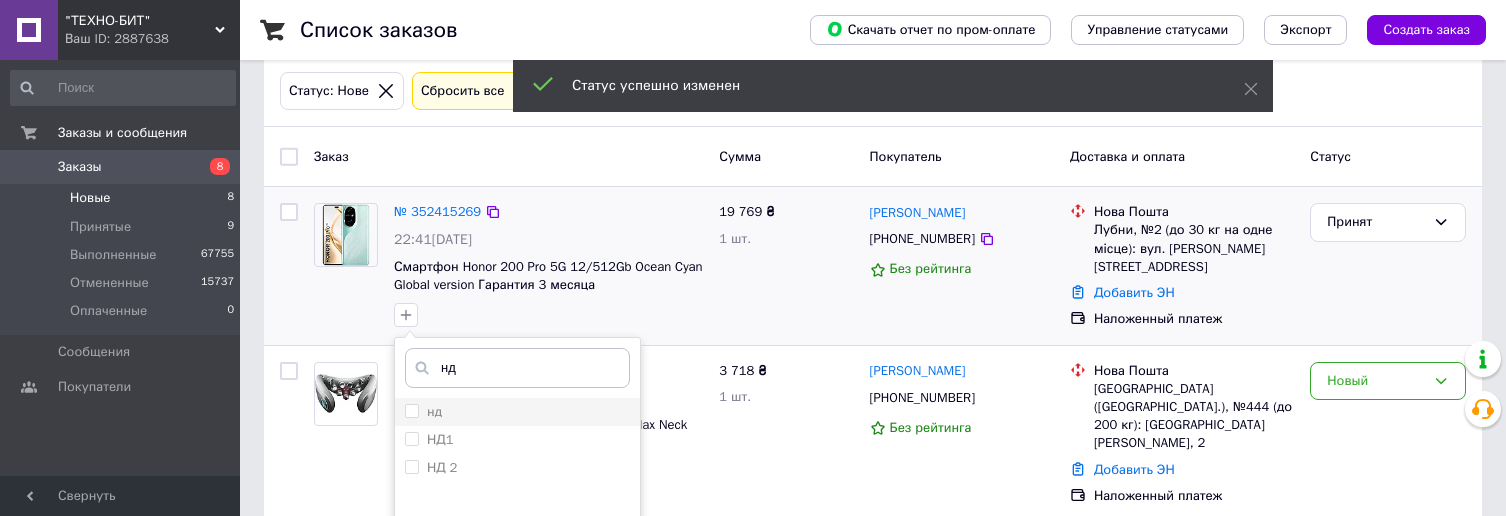 type on "нд" 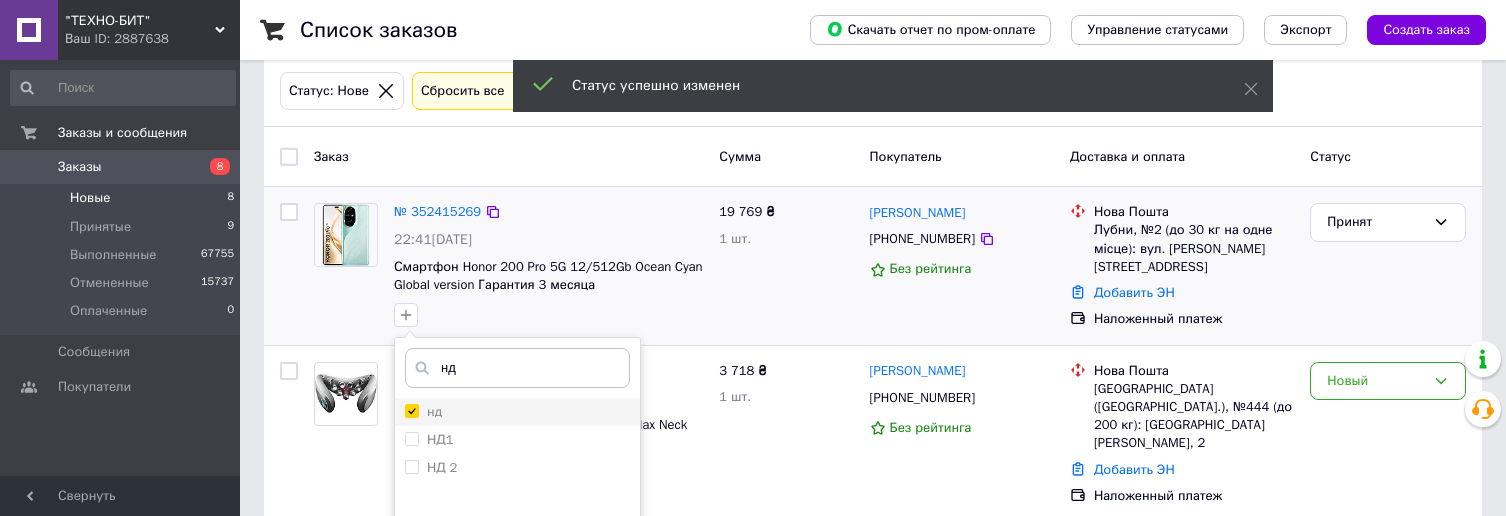 checkbox on "true" 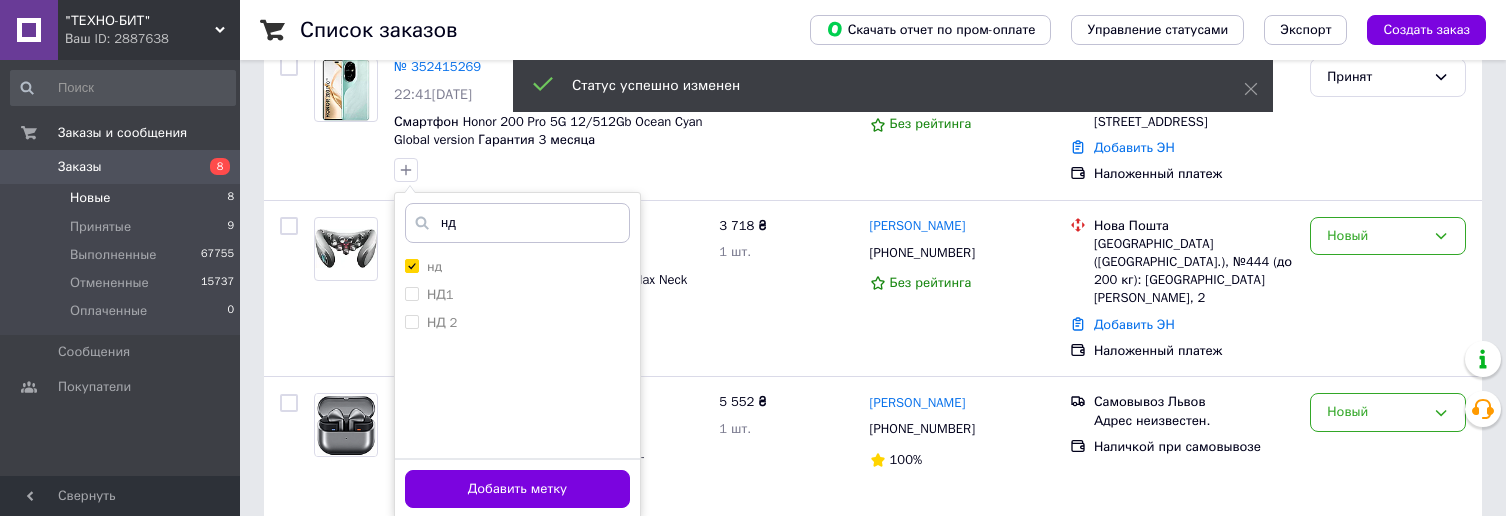 scroll, scrollTop: 300, scrollLeft: 0, axis: vertical 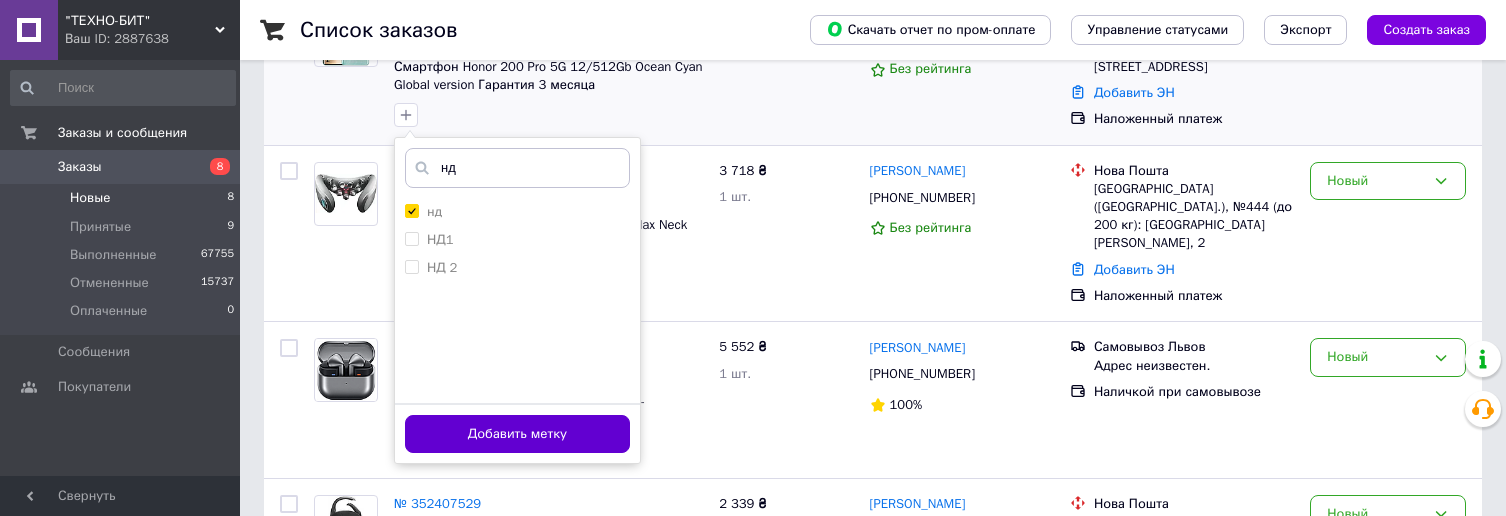 click on "Добавить метку" at bounding box center [517, 434] 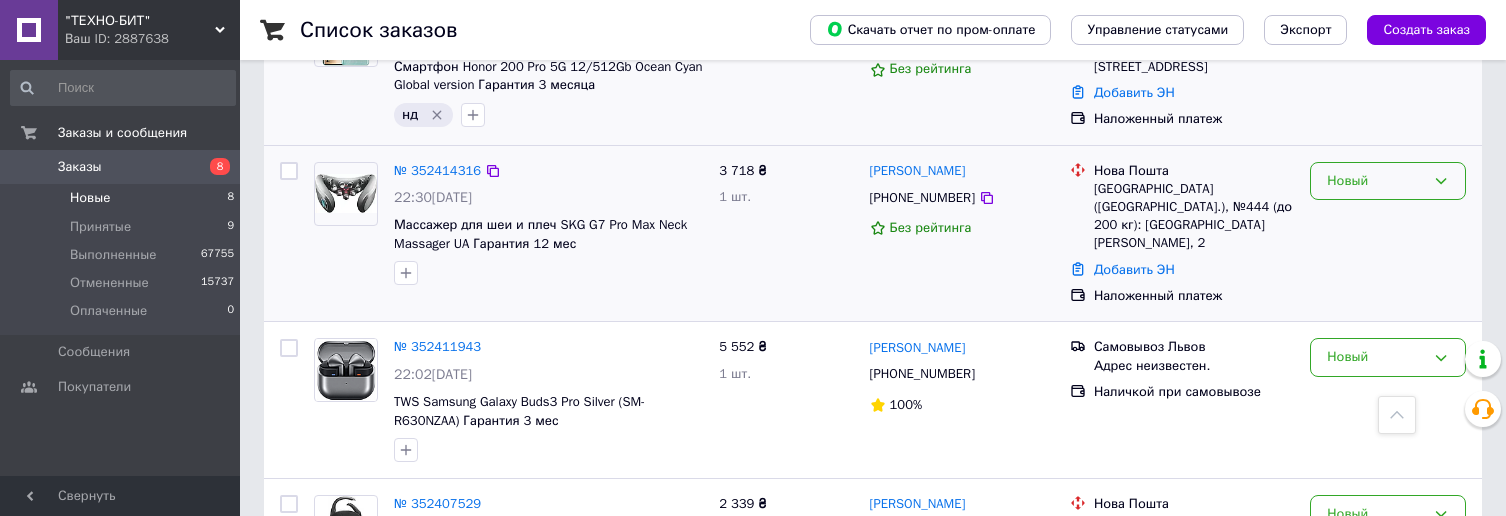 click on "Новый" at bounding box center [1376, 181] 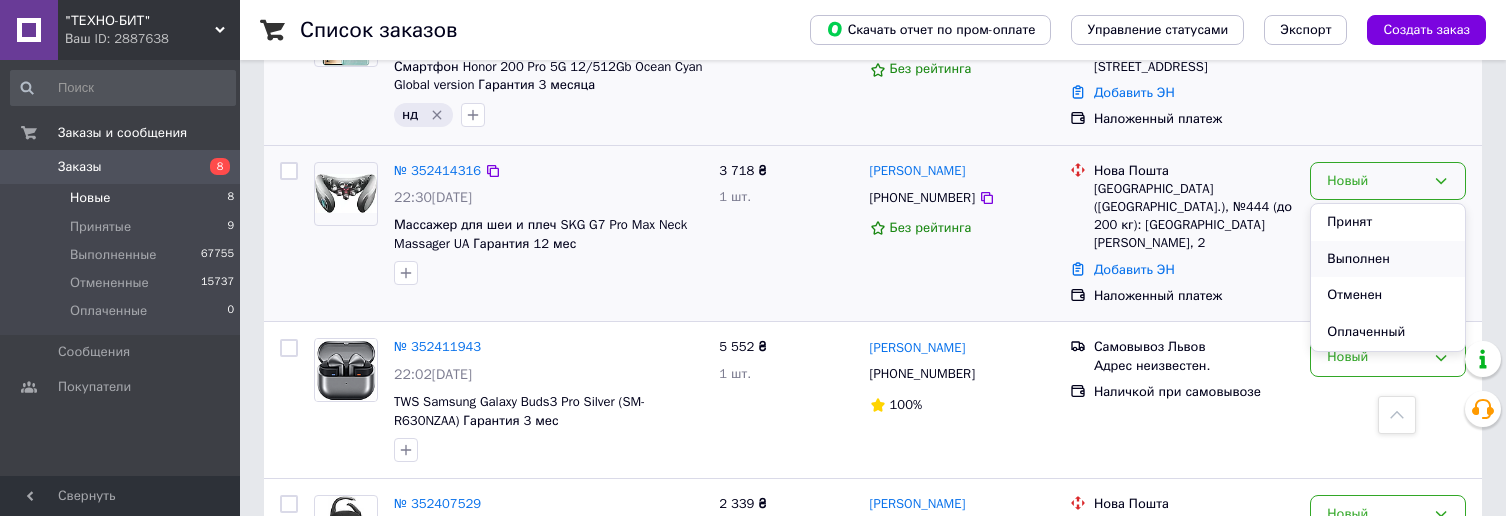 click on "Выполнен" at bounding box center [1388, 259] 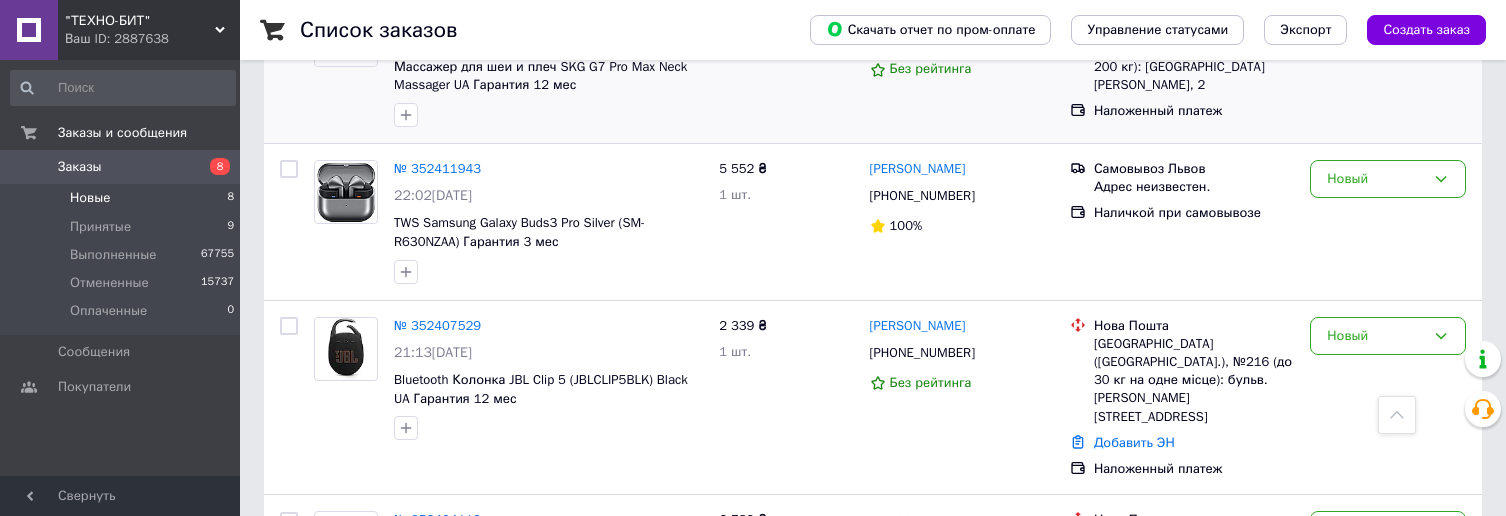 scroll, scrollTop: 143, scrollLeft: 0, axis: vertical 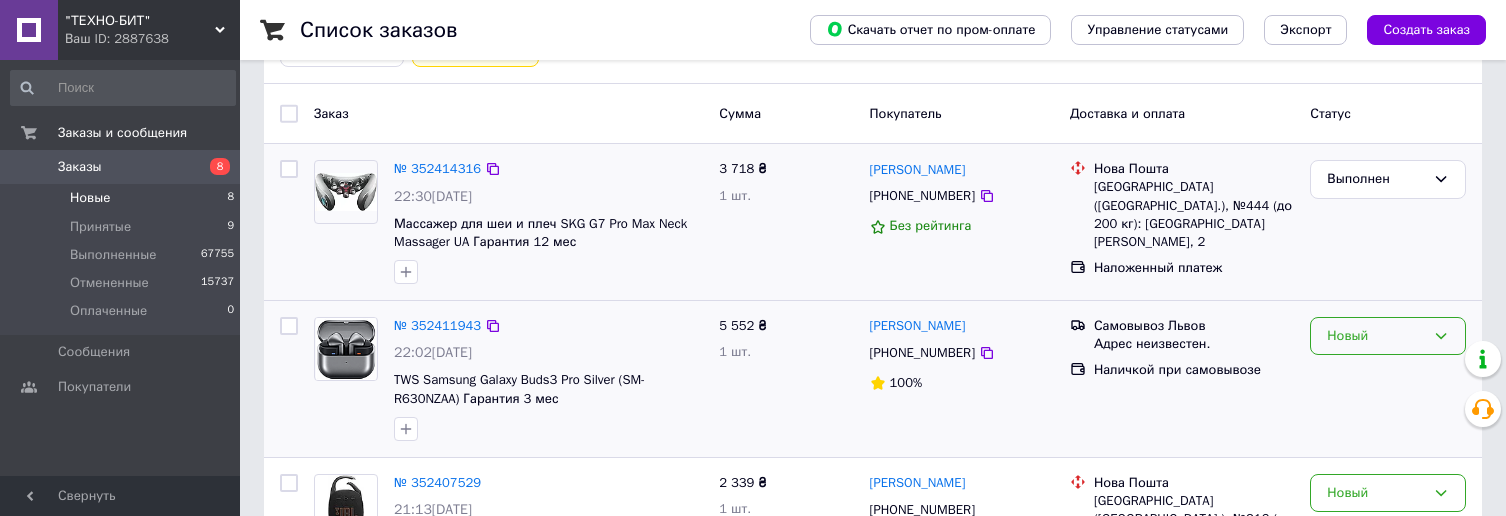 click on "Новый" at bounding box center (1388, 336) 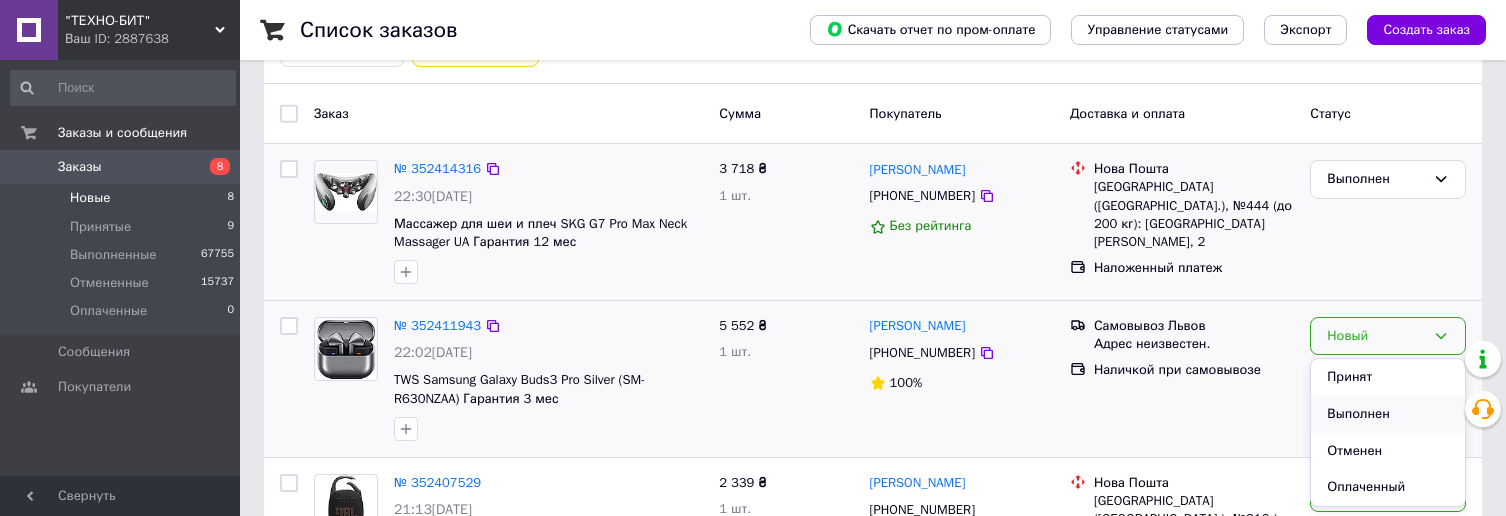click on "Выполнен" at bounding box center [1388, 414] 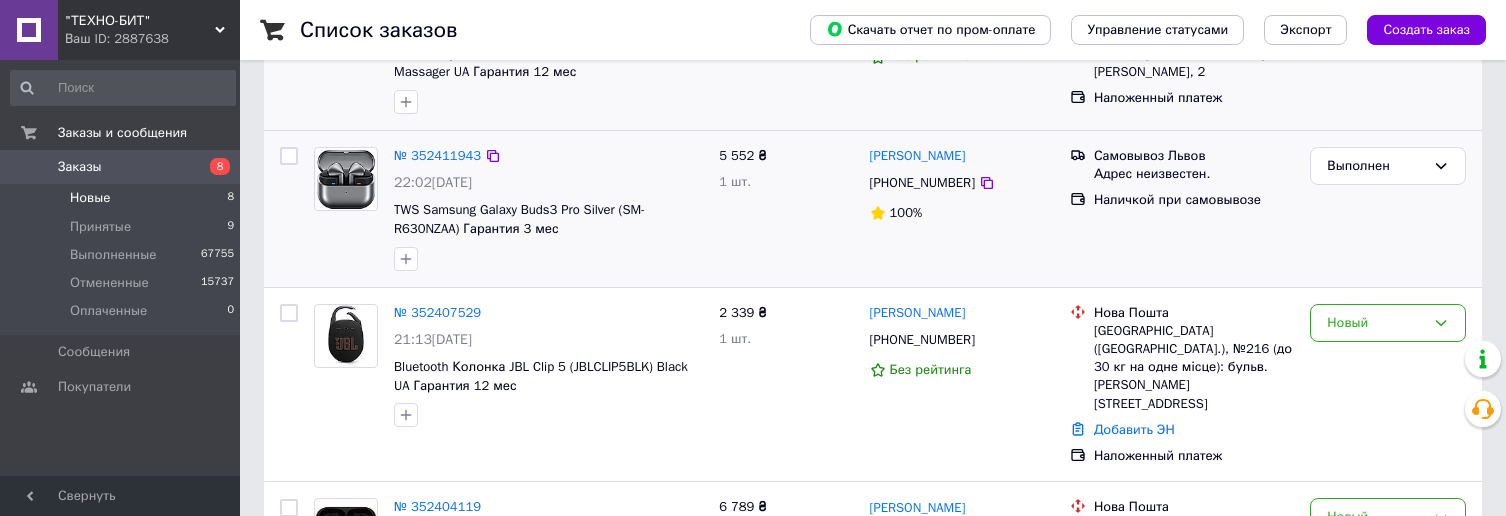 scroll, scrollTop: 343, scrollLeft: 0, axis: vertical 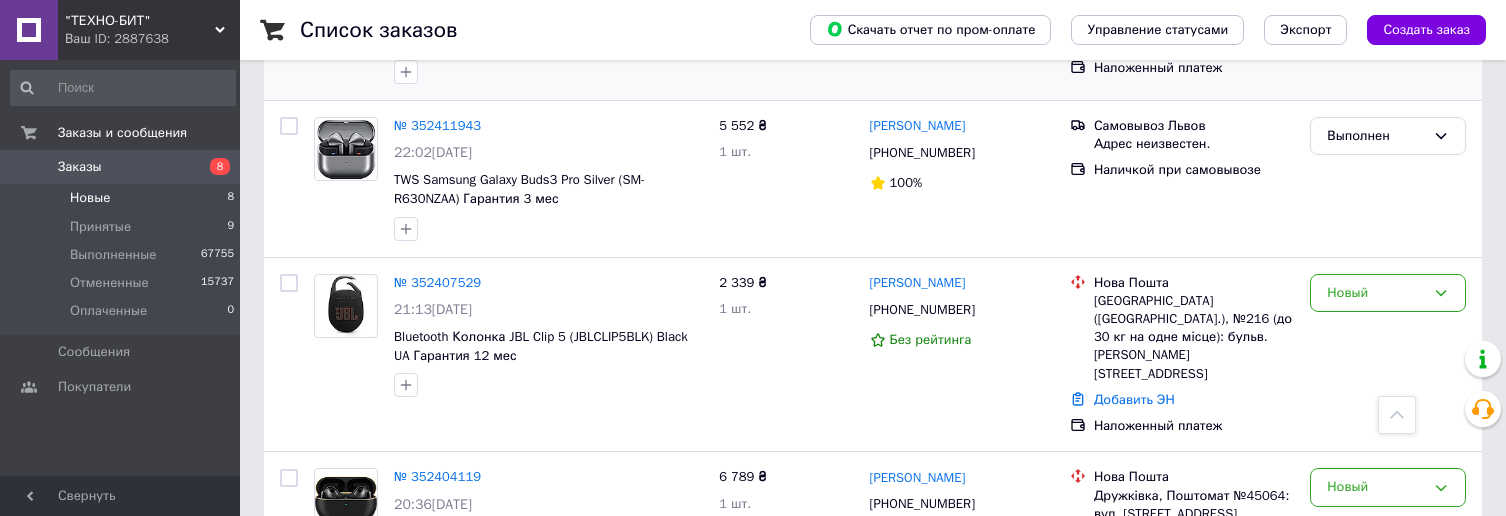 click on "Новые 8" at bounding box center (123, 198) 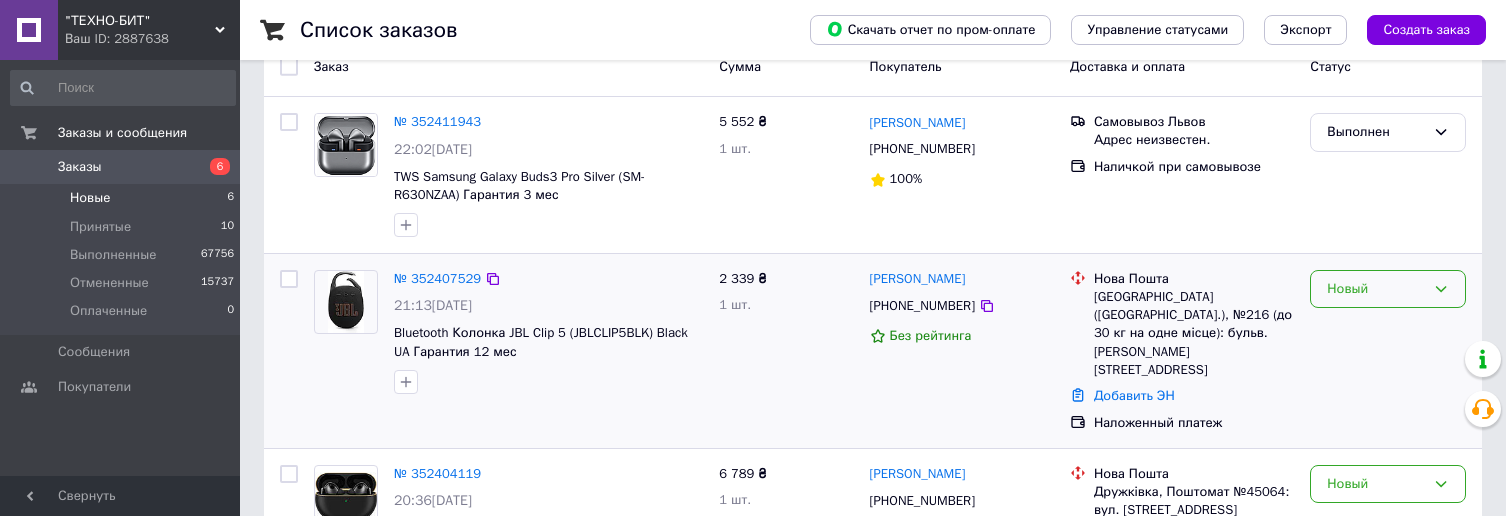scroll, scrollTop: 200, scrollLeft: 0, axis: vertical 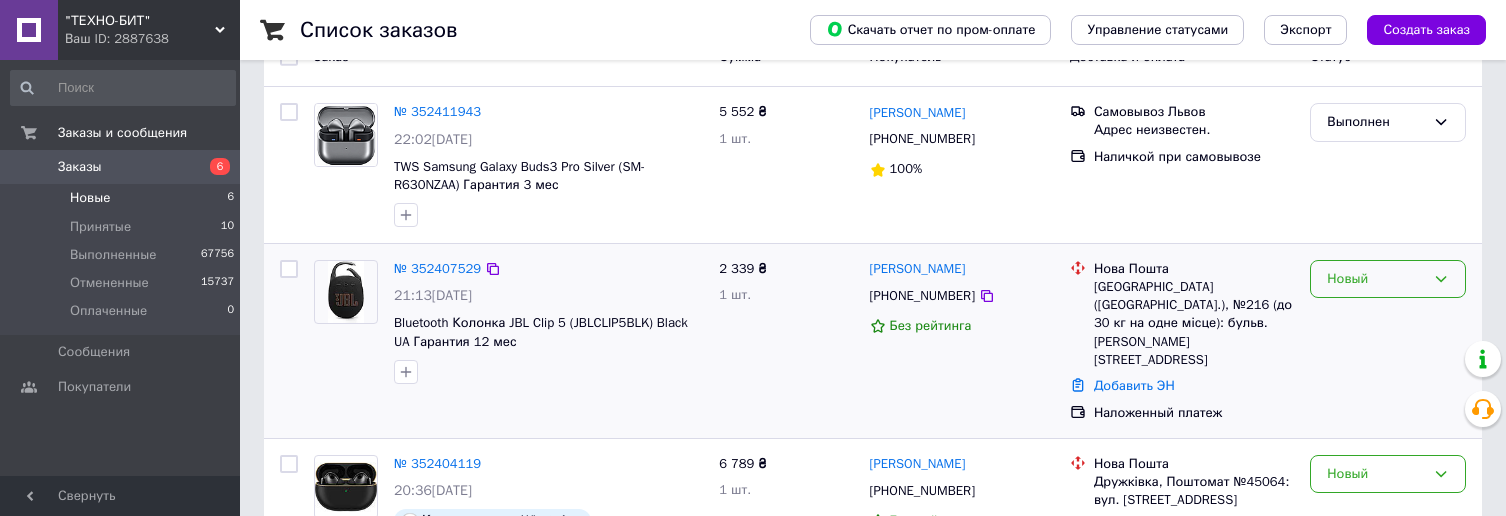 click on "Новый" at bounding box center (1376, 279) 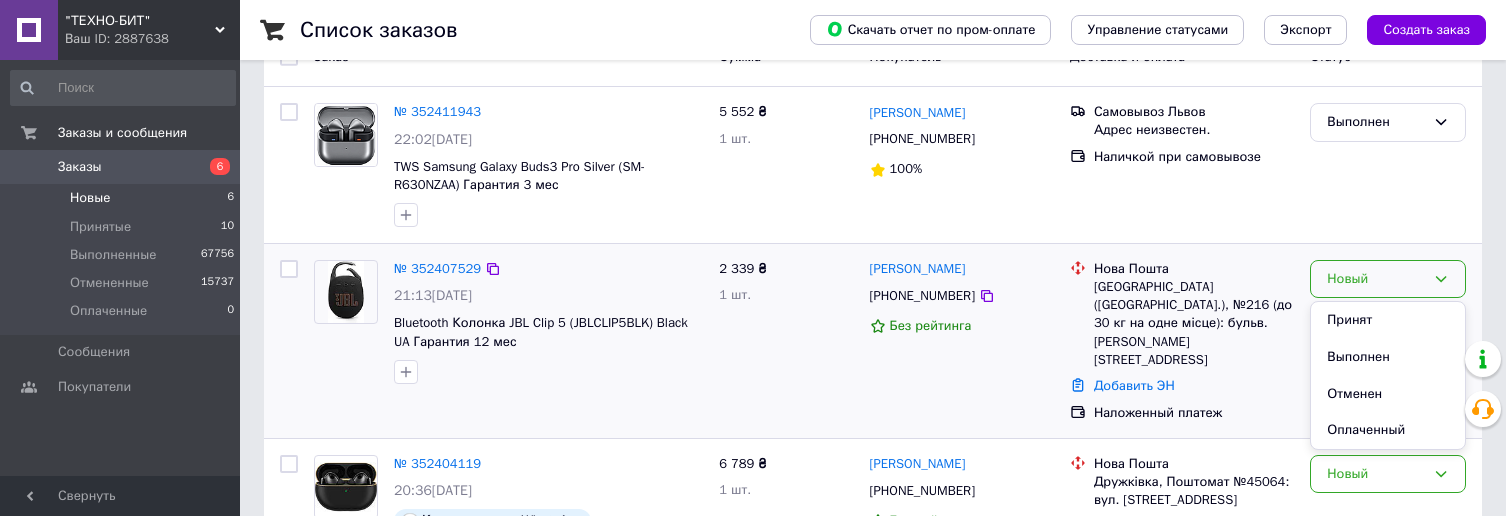 click on "Выполнен" at bounding box center [1388, 357] 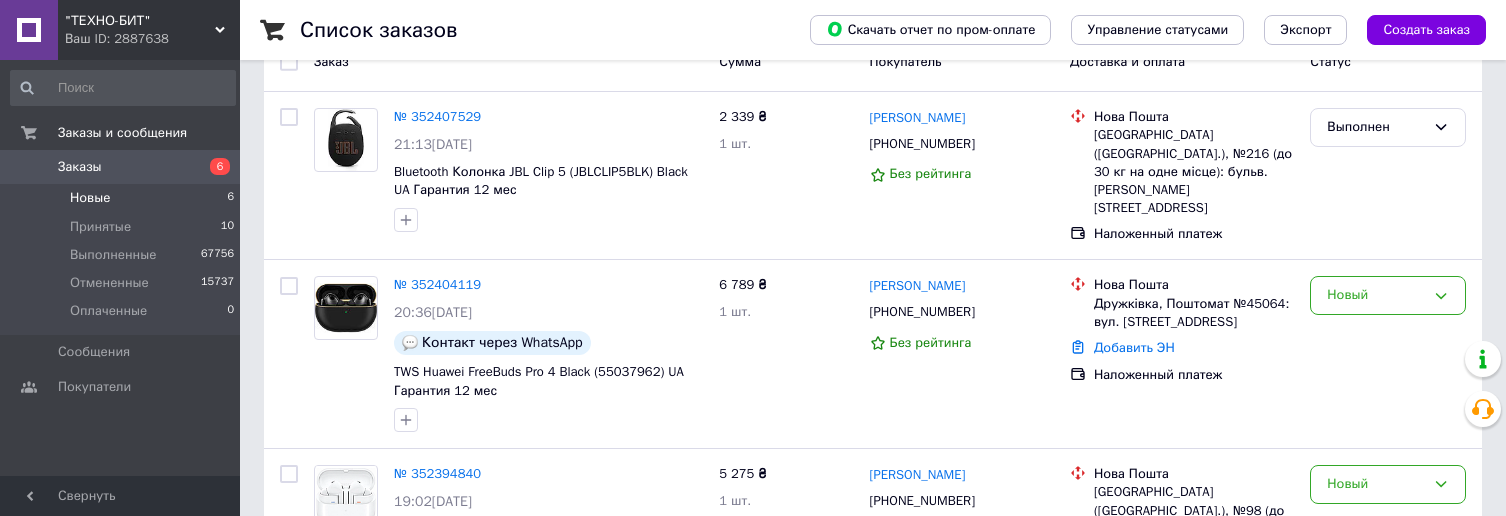 scroll, scrollTop: 200, scrollLeft: 0, axis: vertical 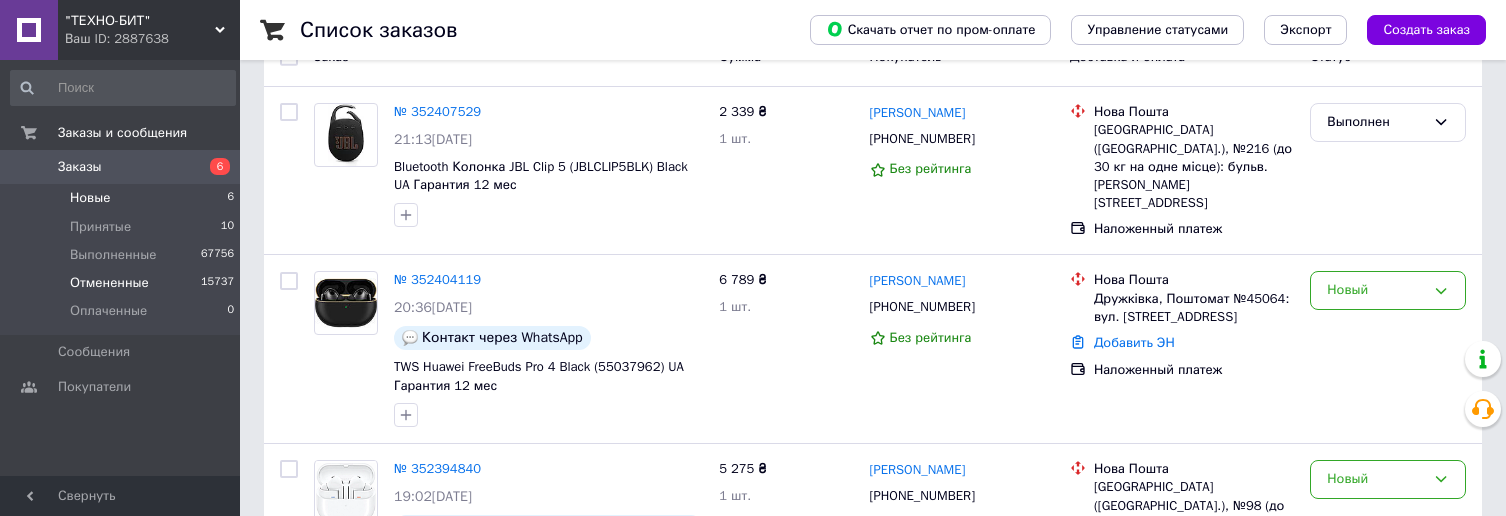 click on "Отмененные" at bounding box center [109, 283] 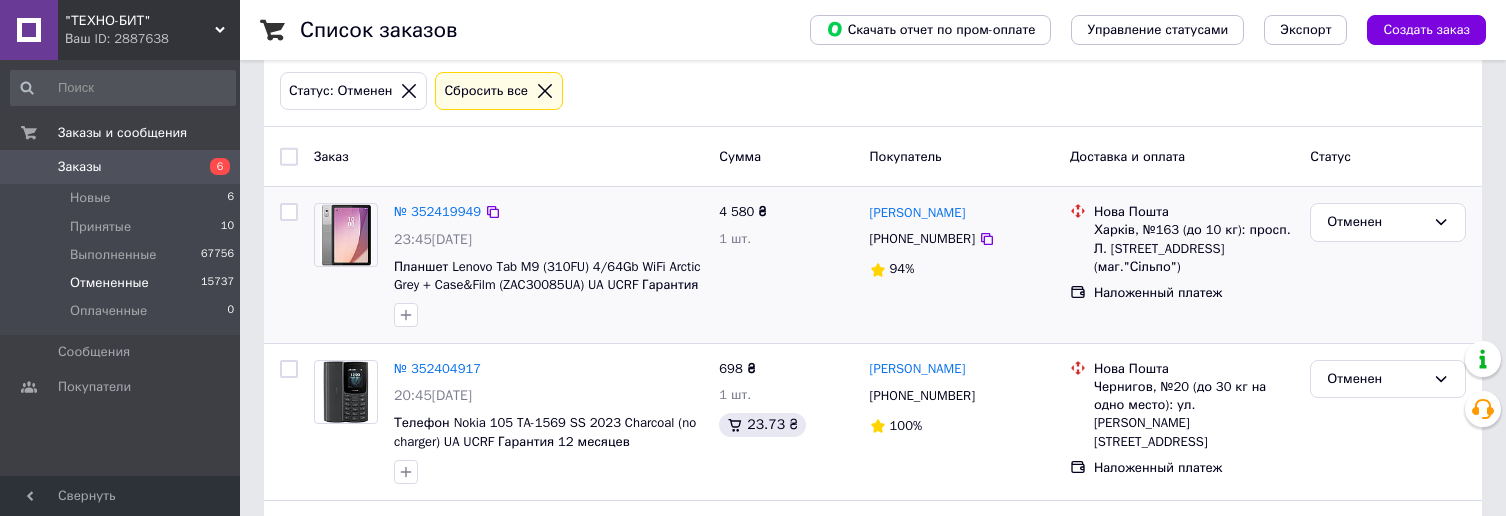 scroll, scrollTop: 200, scrollLeft: 0, axis: vertical 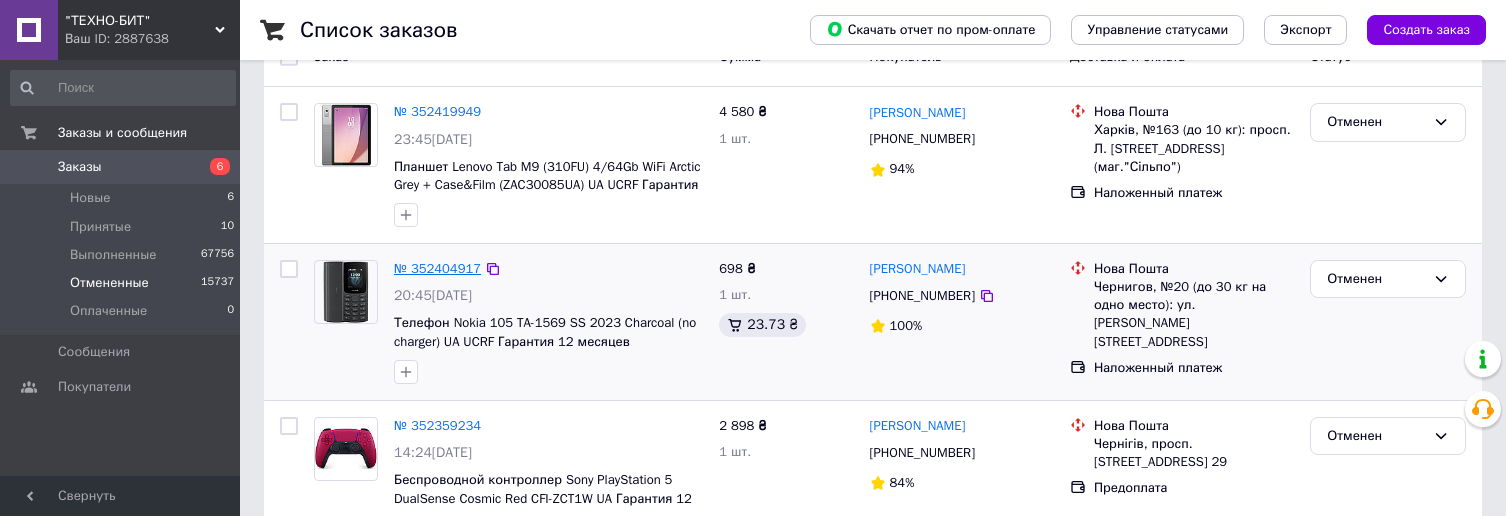 click on "№ 352404917" at bounding box center [437, 268] 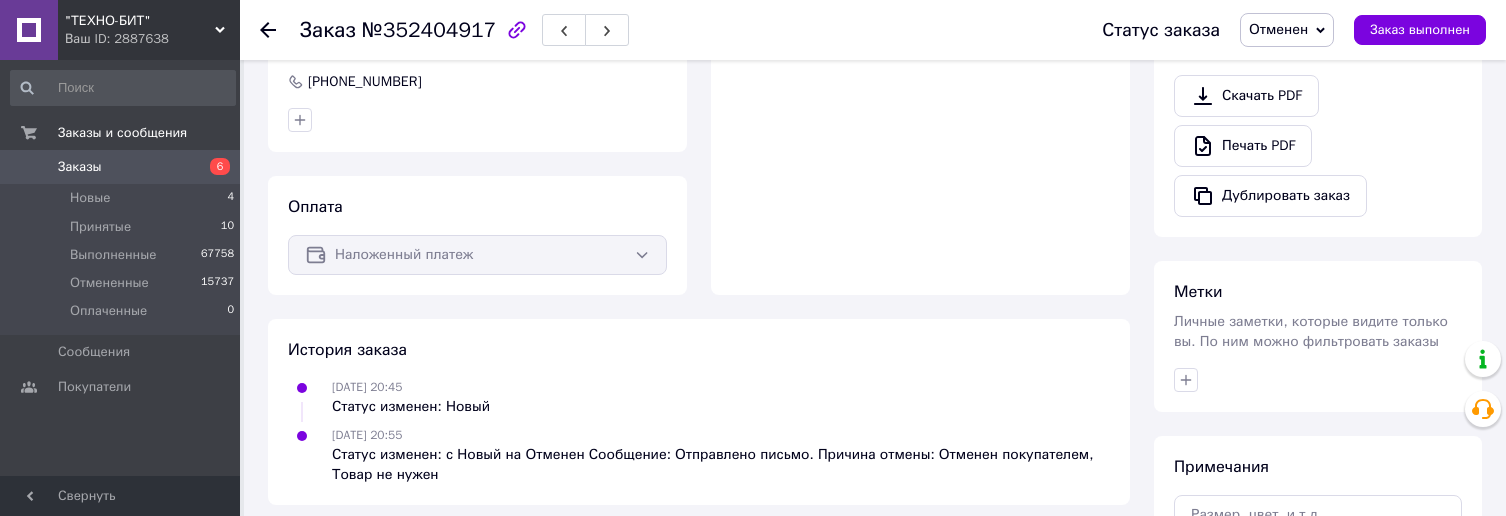 scroll, scrollTop: 821, scrollLeft: 0, axis: vertical 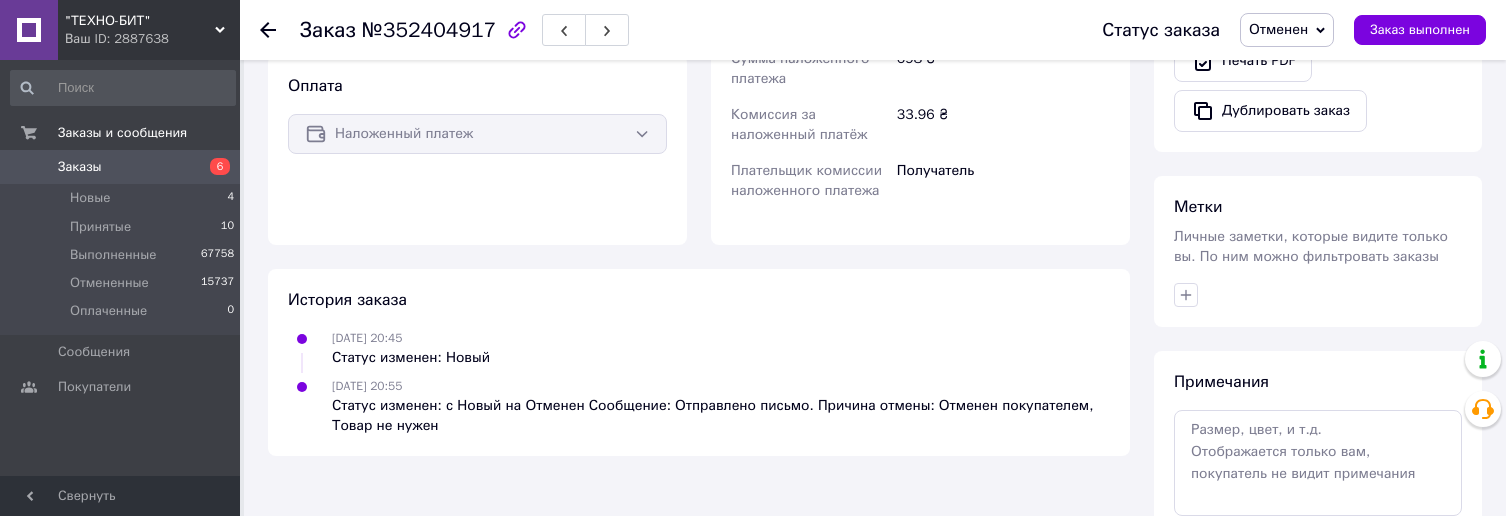 click on "Заказ №352404917 Статус заказа Отменен Принят Выполнен Оплаченный Заказ выполнен" at bounding box center [873, 30] 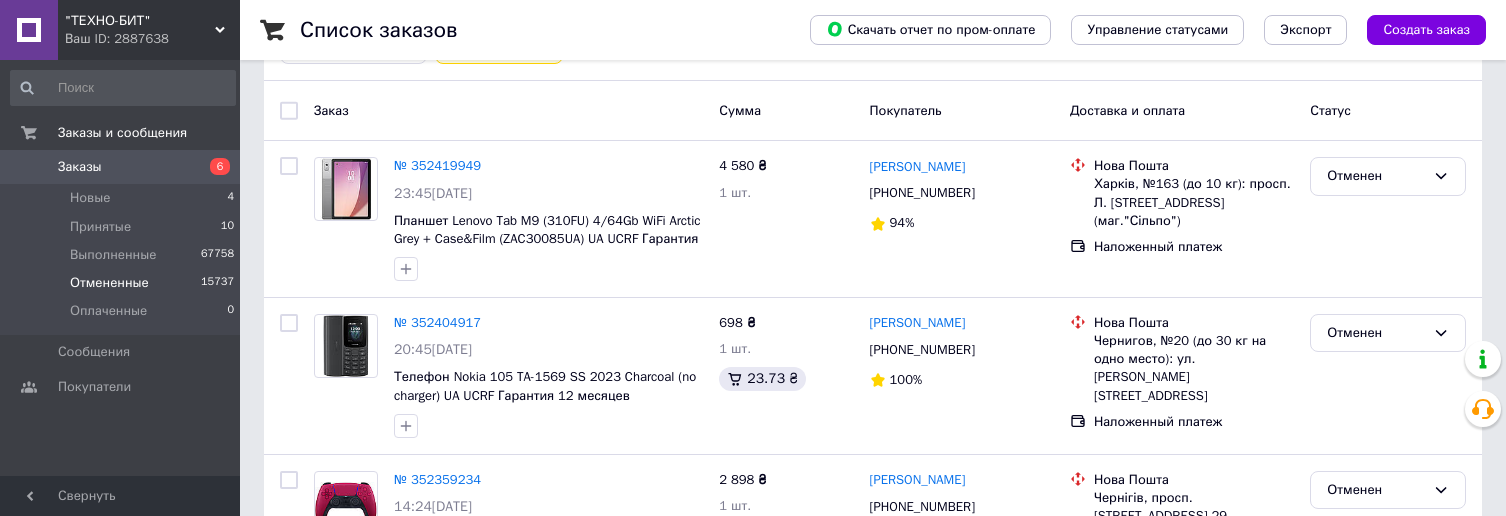 scroll, scrollTop: 300, scrollLeft: 0, axis: vertical 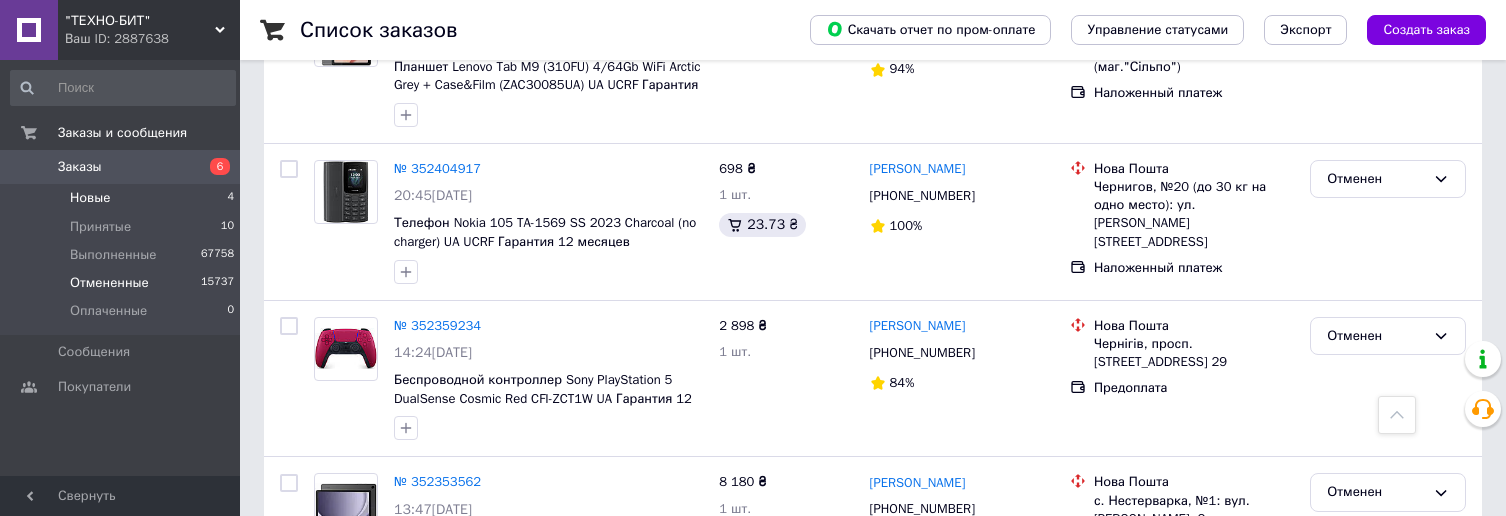 click on "Новые 4" at bounding box center (123, 198) 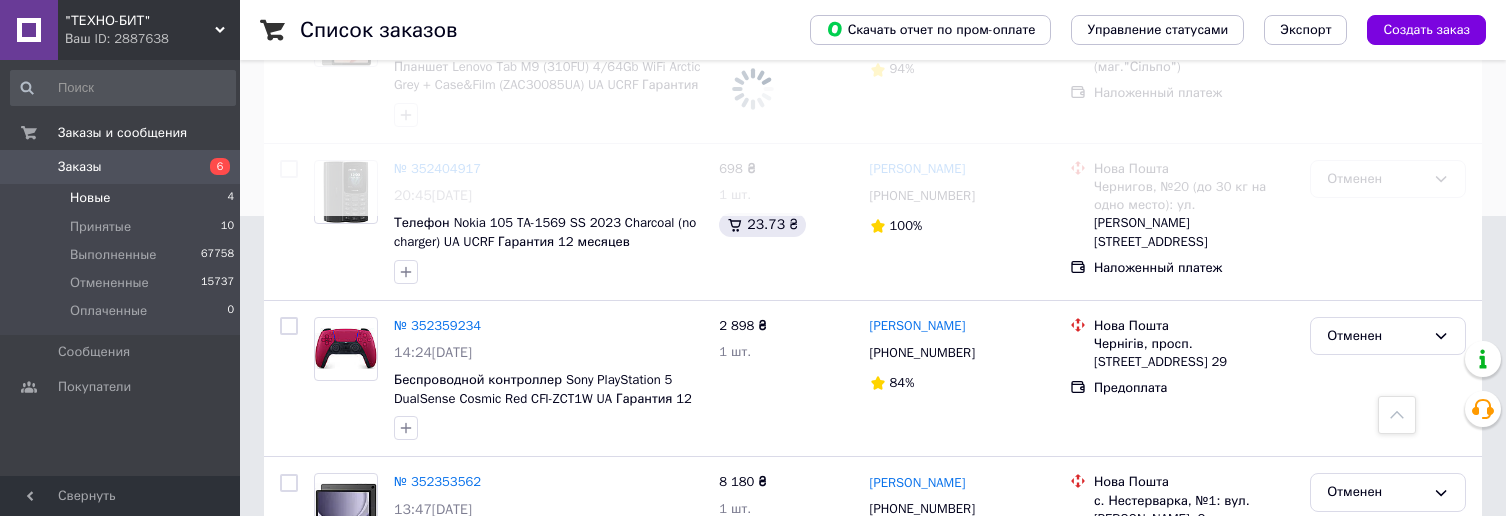 scroll, scrollTop: 0, scrollLeft: 0, axis: both 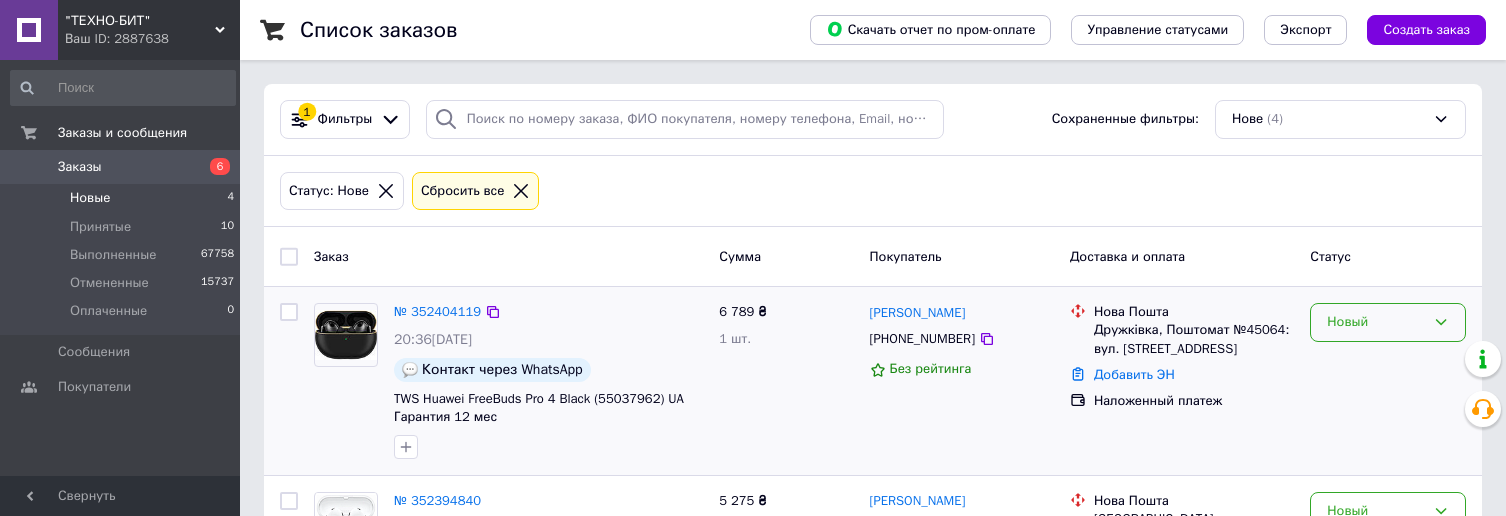 click on "Новый" at bounding box center [1376, 322] 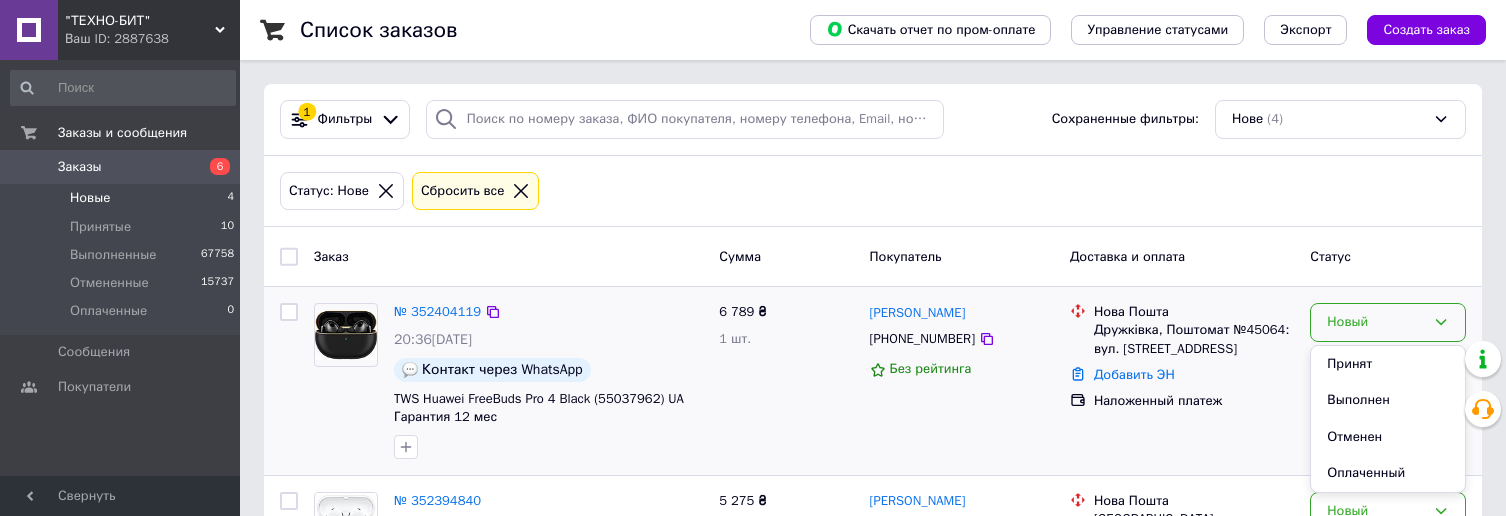 drag, startPoint x: 1411, startPoint y: 343, endPoint x: 1240, endPoint y: 387, distance: 176.5701 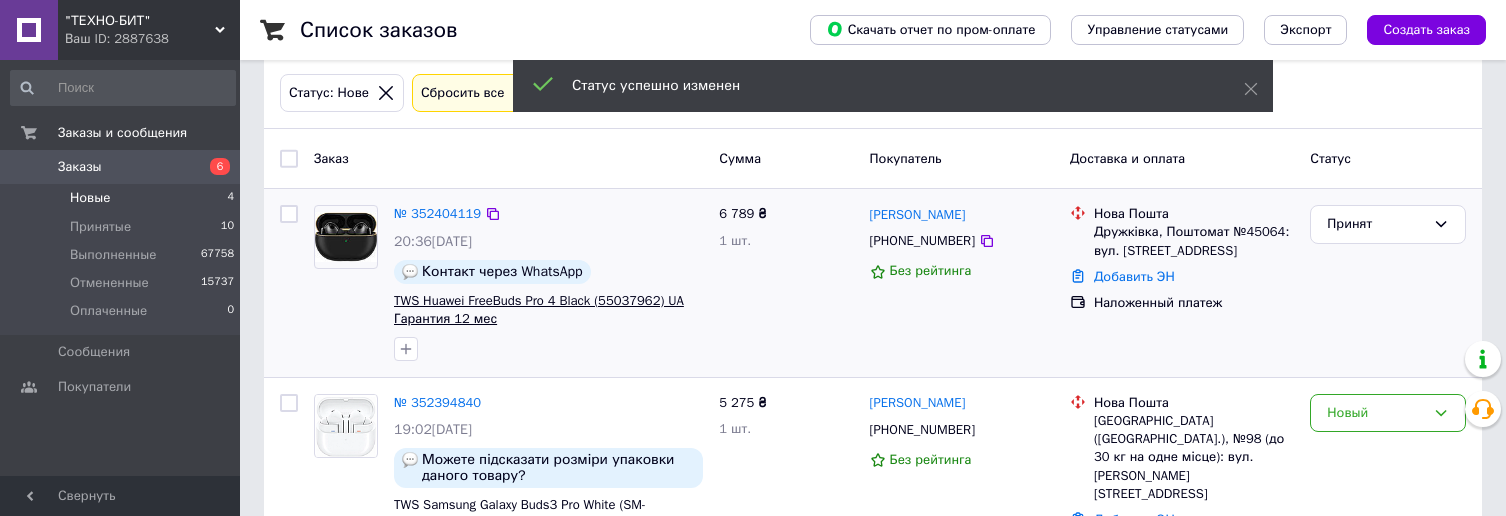 scroll, scrollTop: 100, scrollLeft: 0, axis: vertical 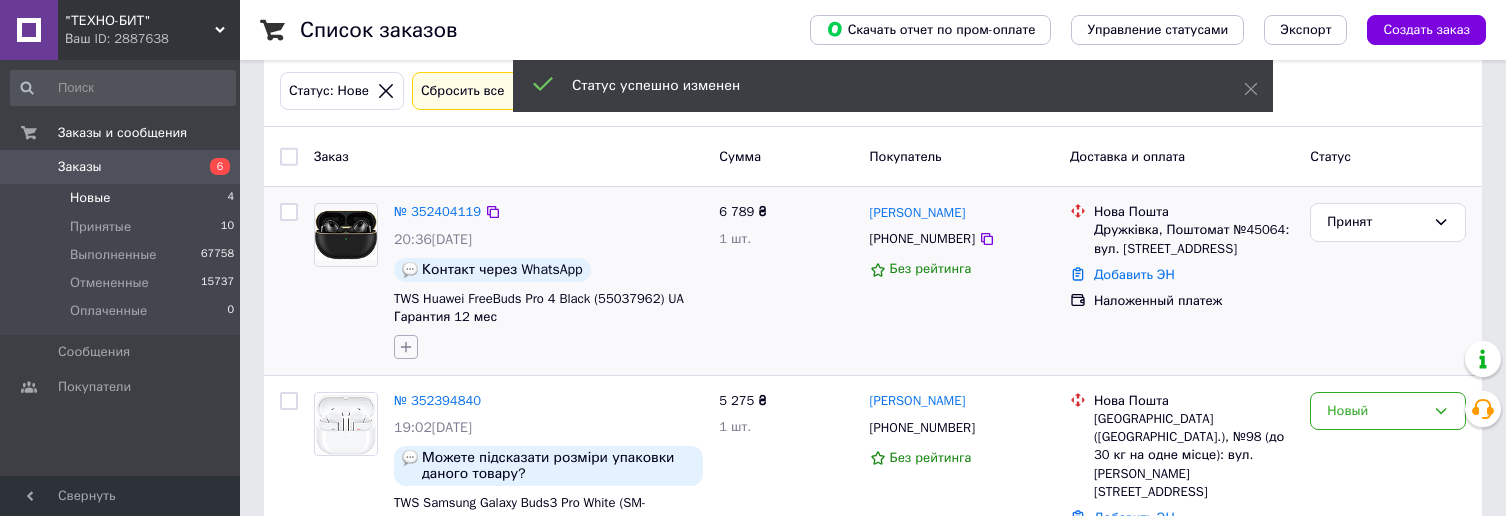 click 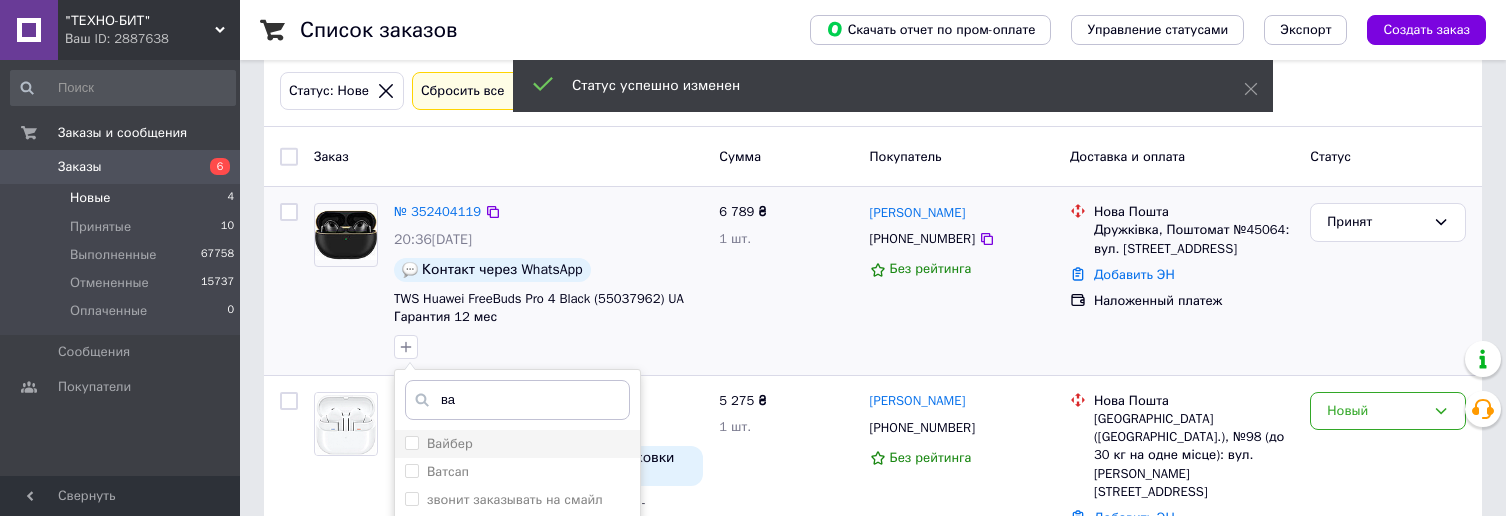 type on "ва" 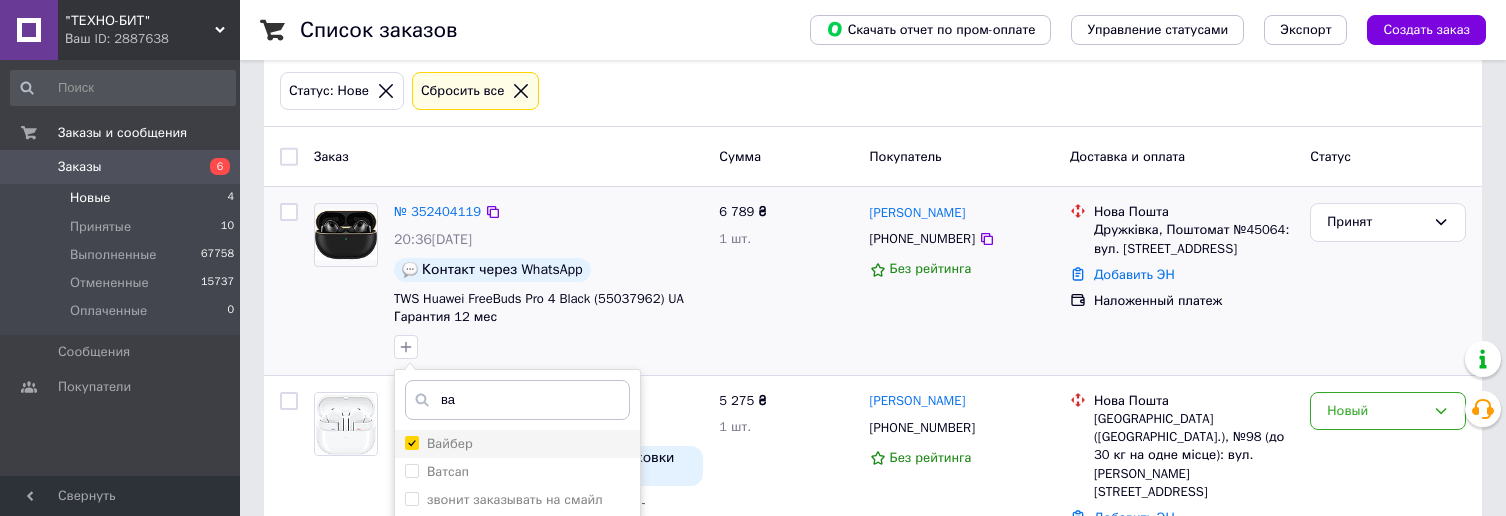 click on "Вайбер" at bounding box center (517, 444) 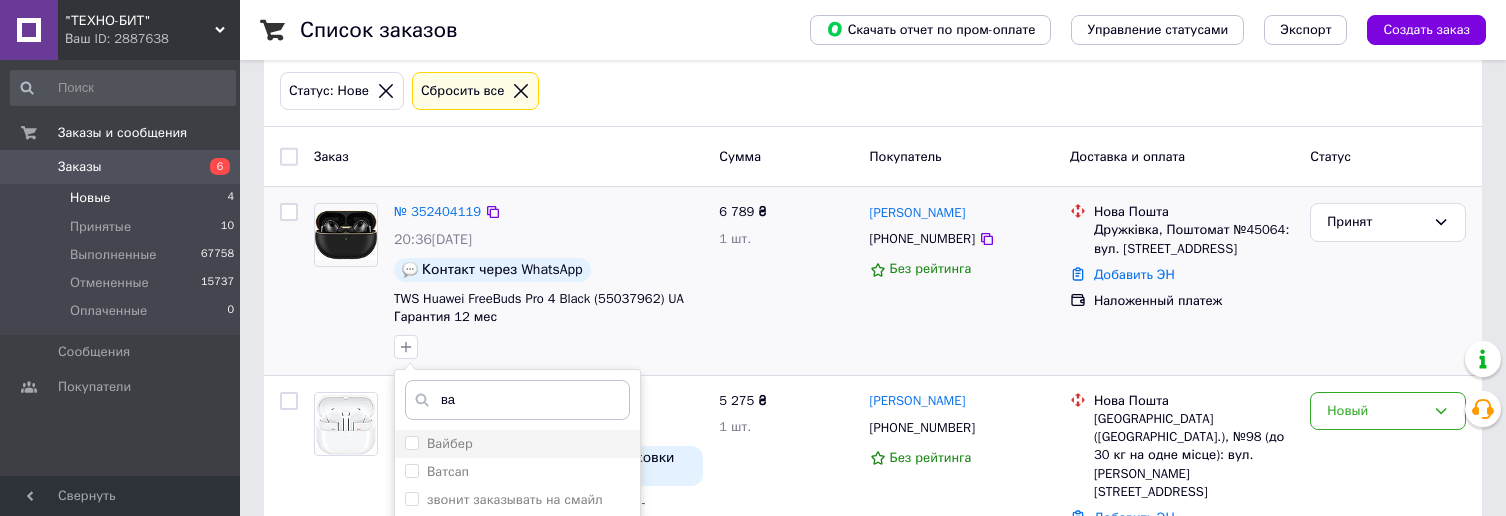 checkbox on "false" 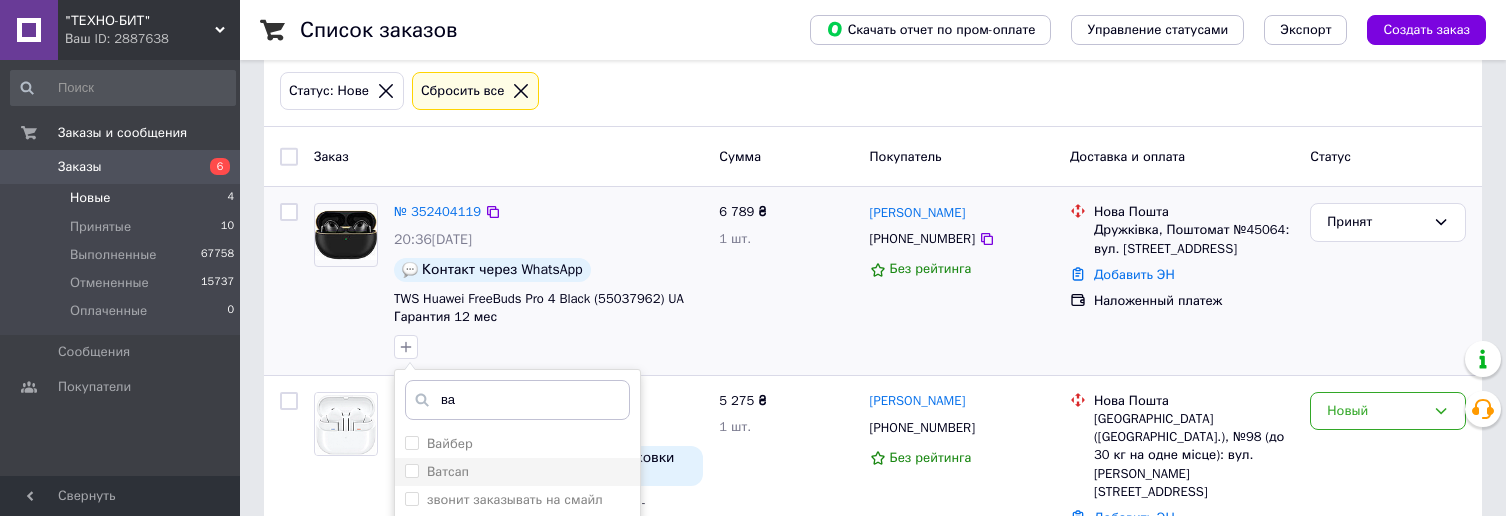 click on "Ватсап" at bounding box center (517, 472) 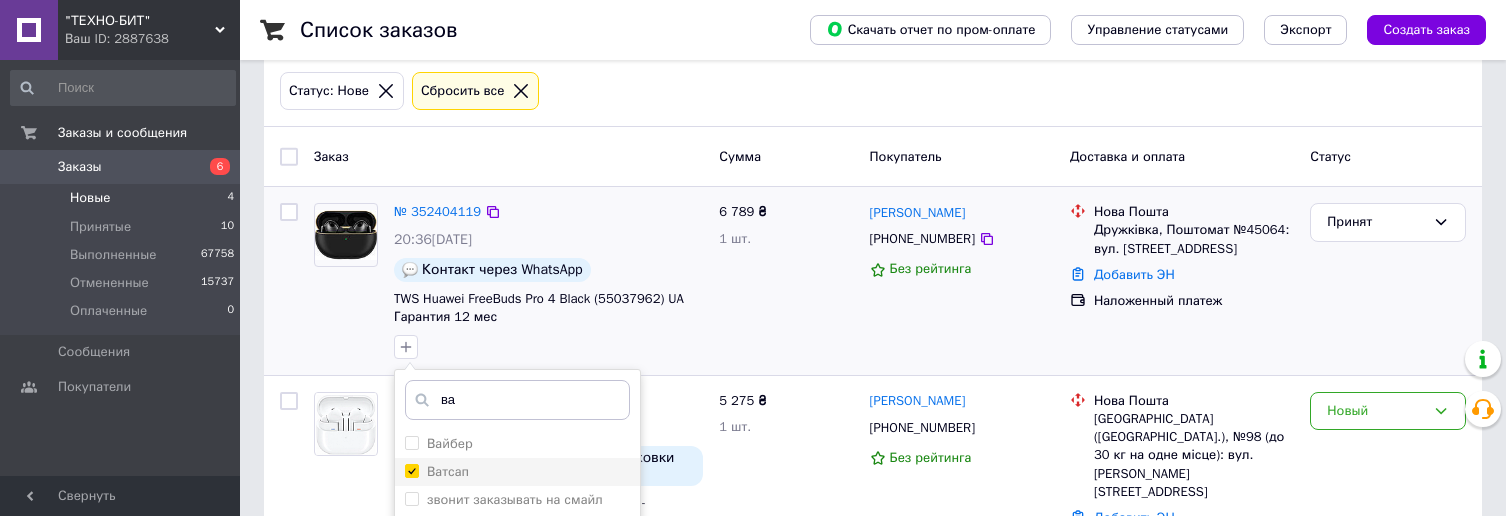 checkbox on "true" 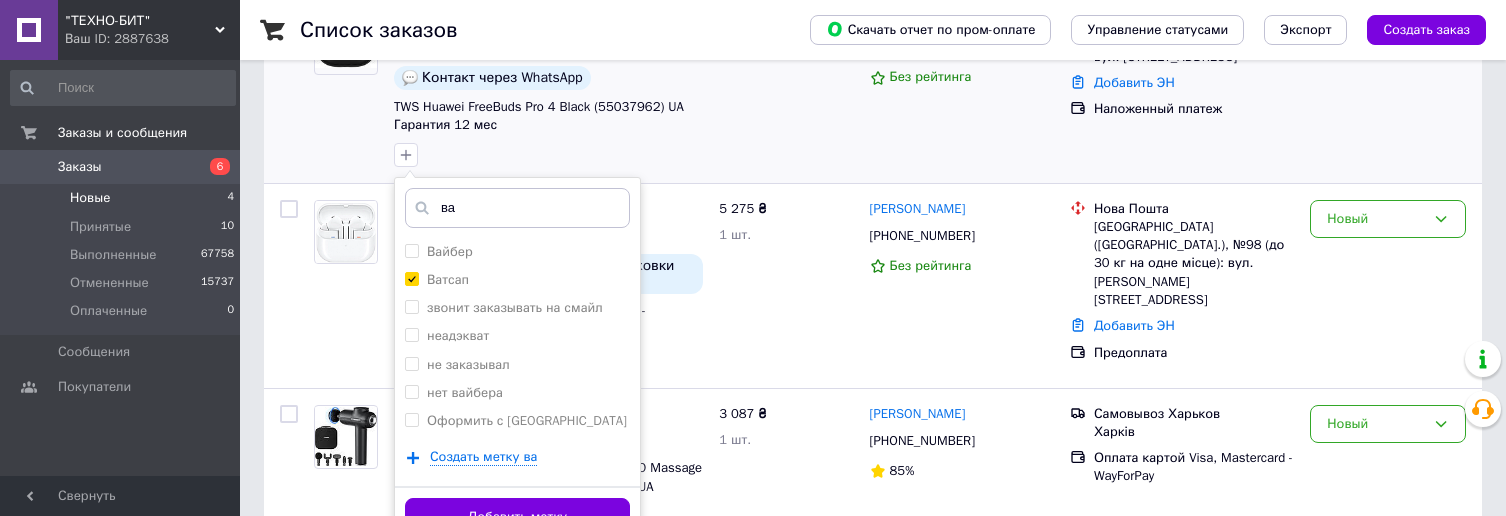 scroll, scrollTop: 300, scrollLeft: 0, axis: vertical 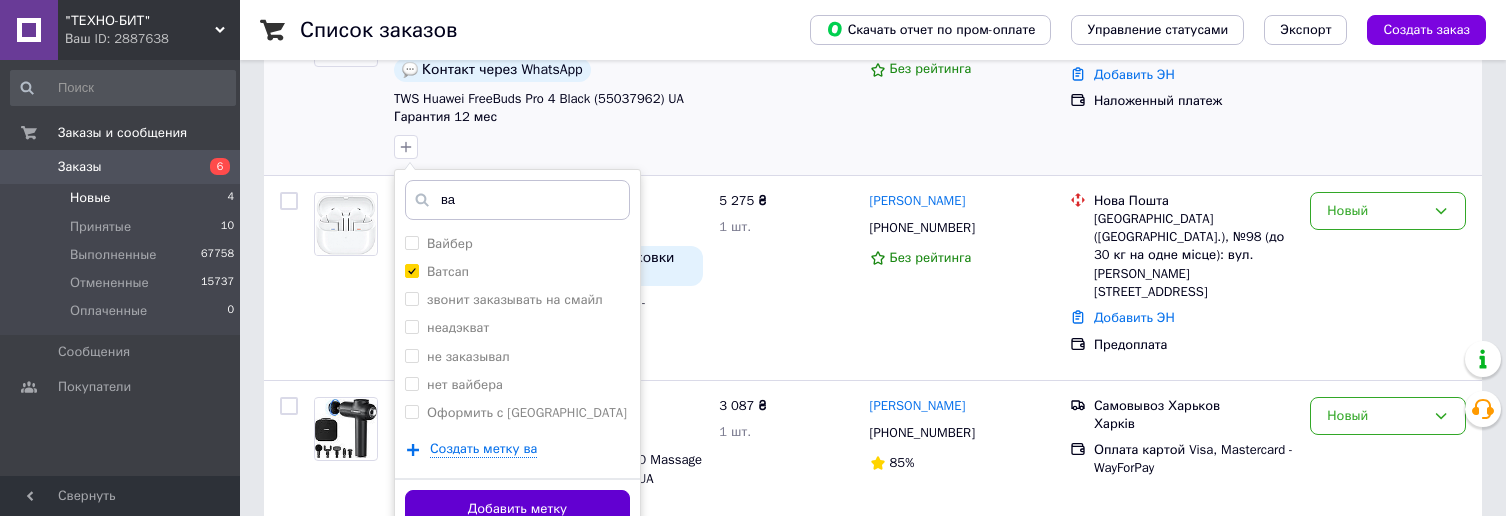 click on "Добавить метку" at bounding box center (517, 509) 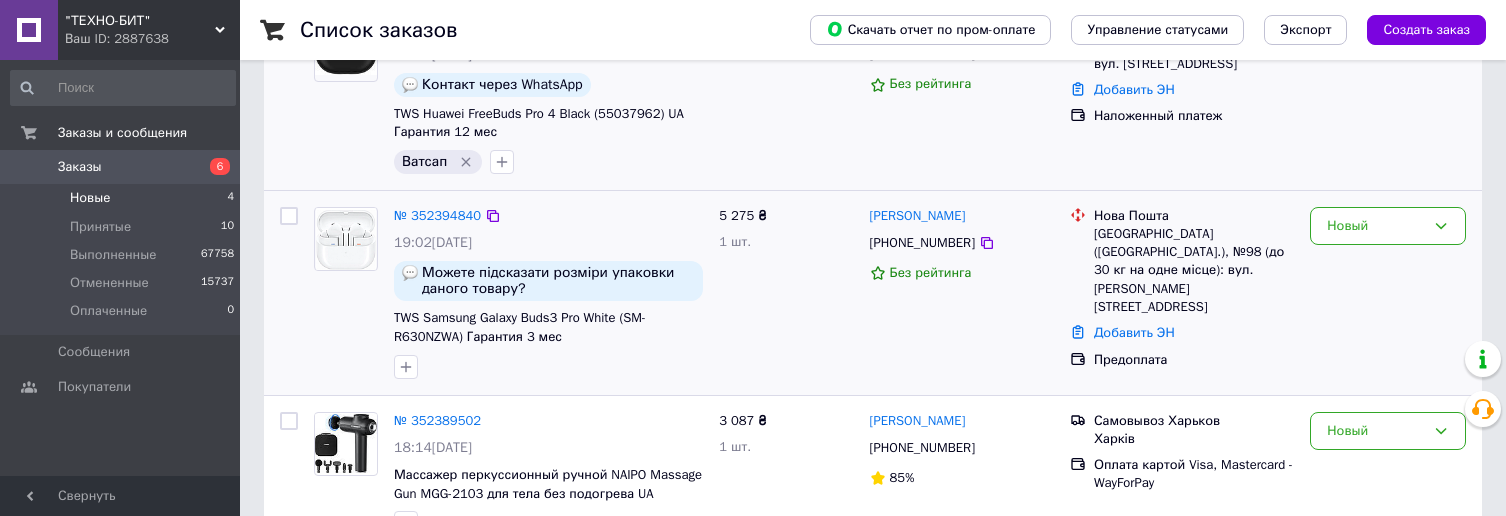 scroll, scrollTop: 300, scrollLeft: 0, axis: vertical 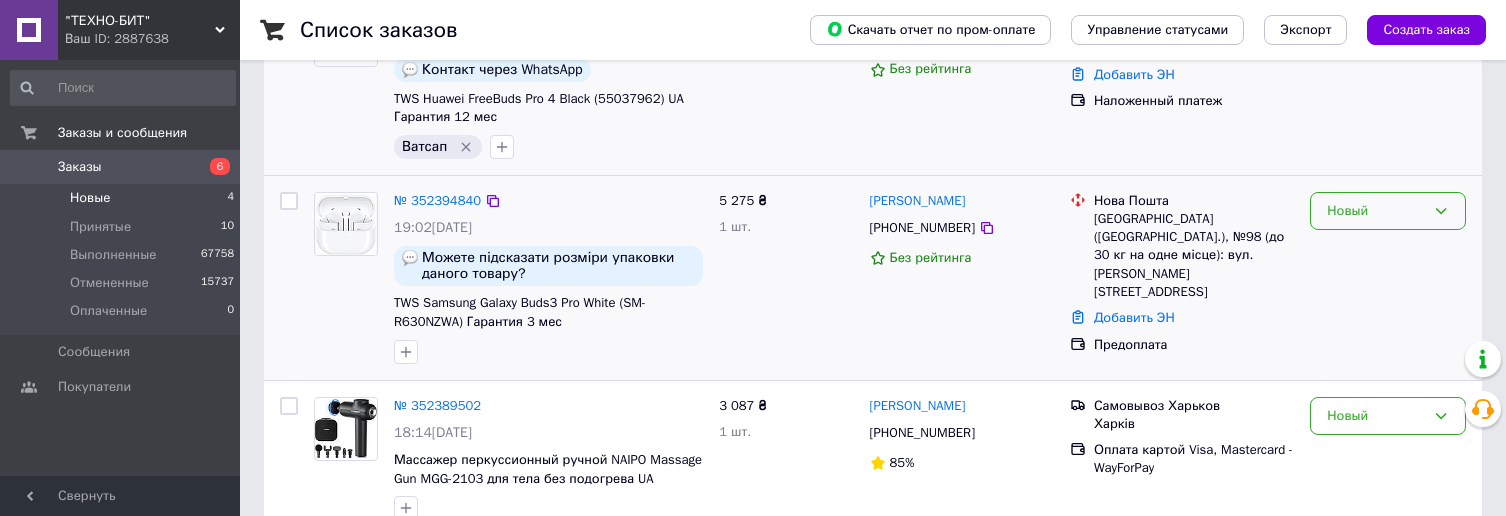 click on "Новый" at bounding box center [1388, 211] 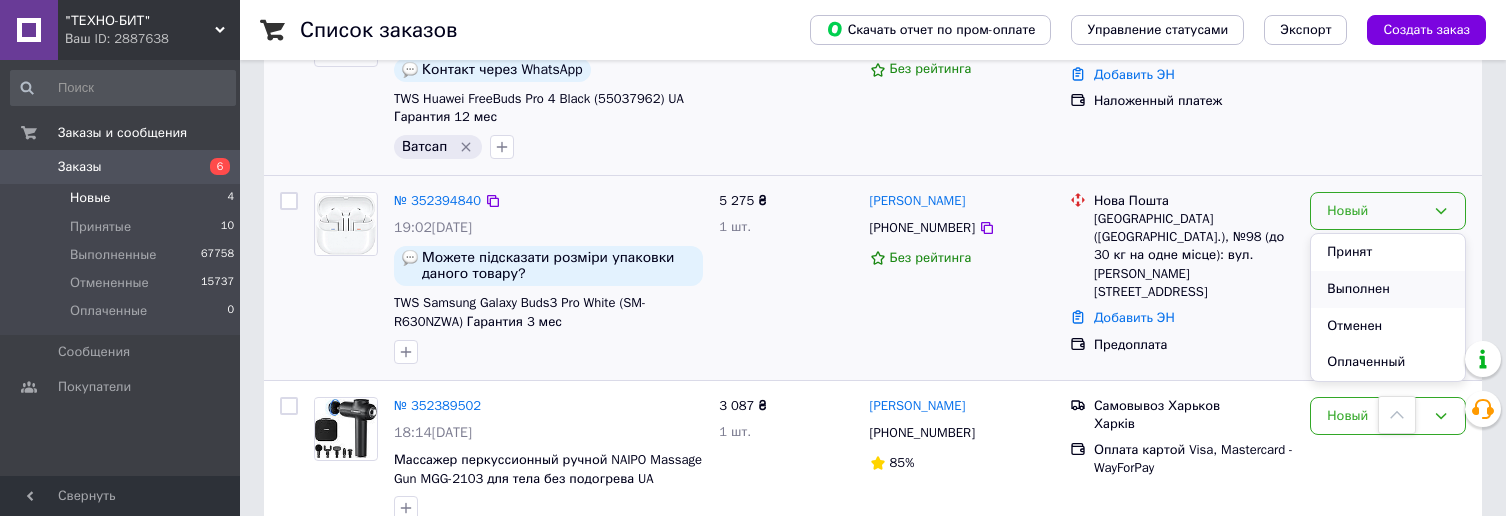 click on "Выполнен" at bounding box center [1388, 289] 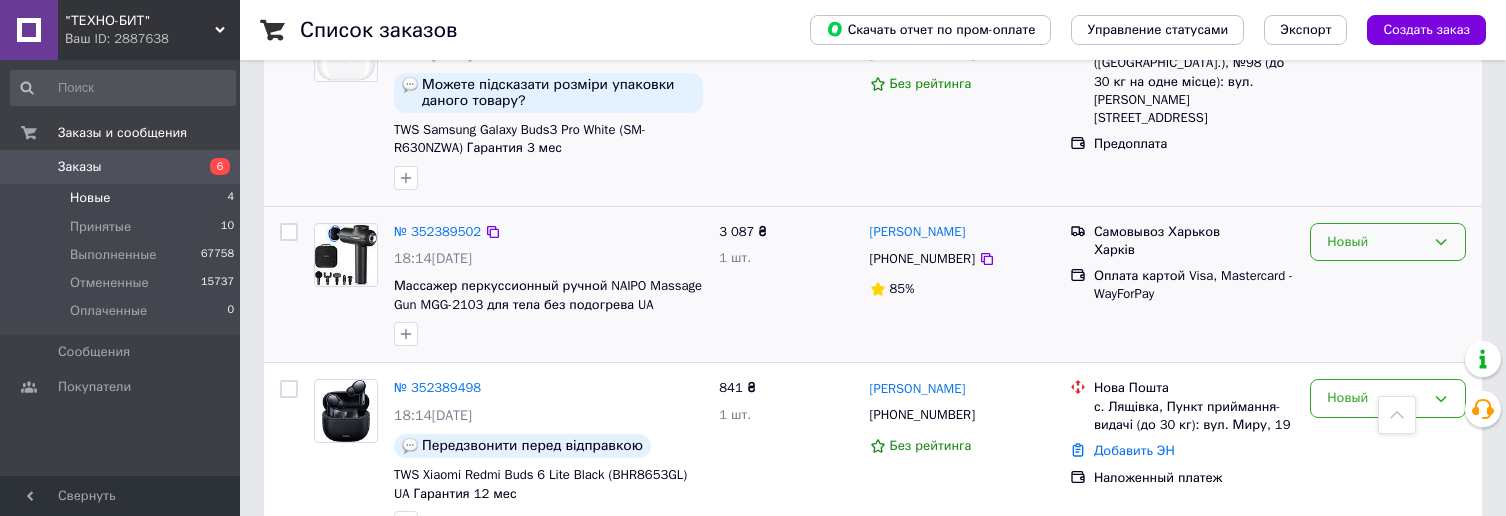 scroll, scrollTop: 488, scrollLeft: 0, axis: vertical 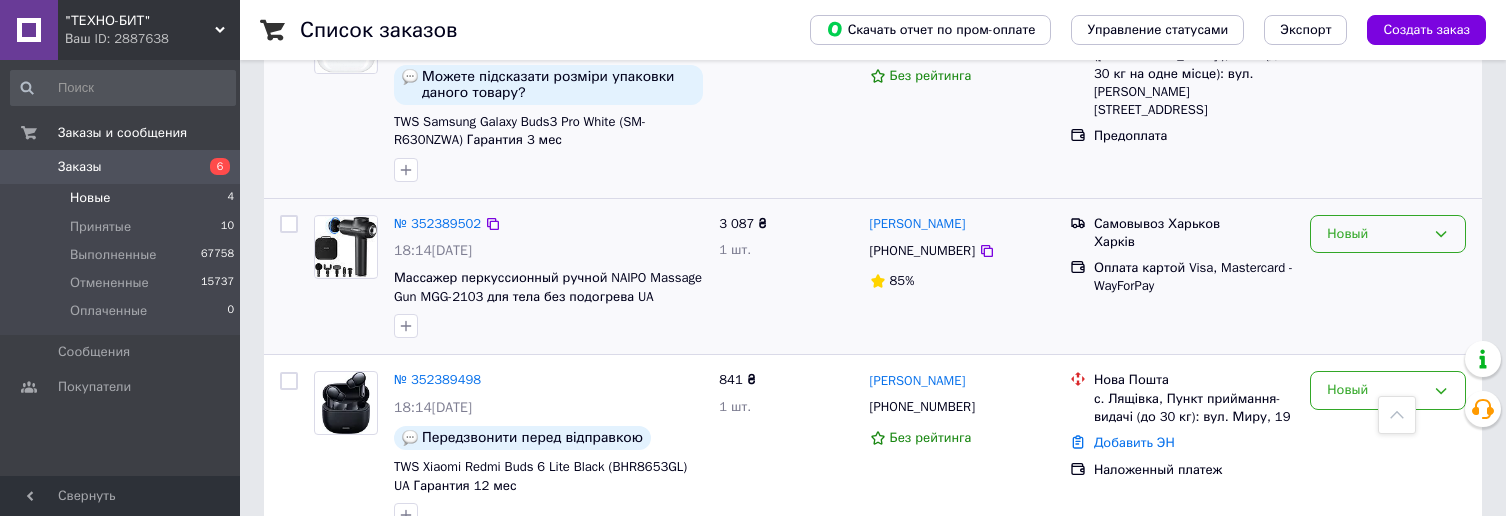 click on "Новый" at bounding box center (1376, 234) 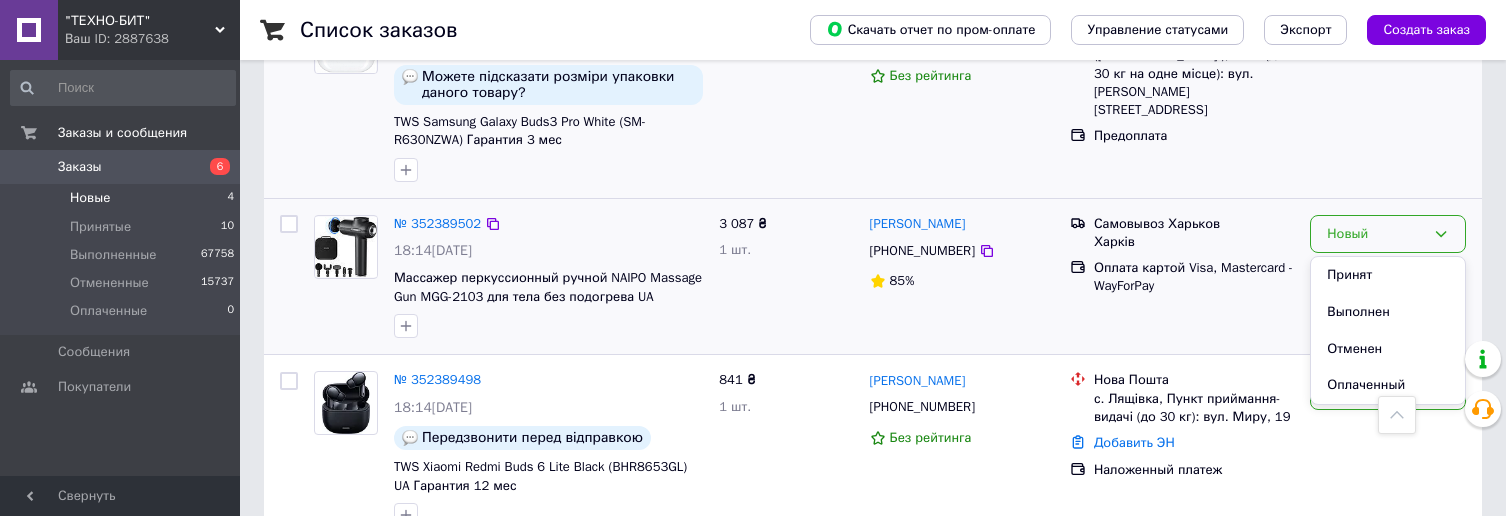 click on "Выполнен" at bounding box center [1388, 312] 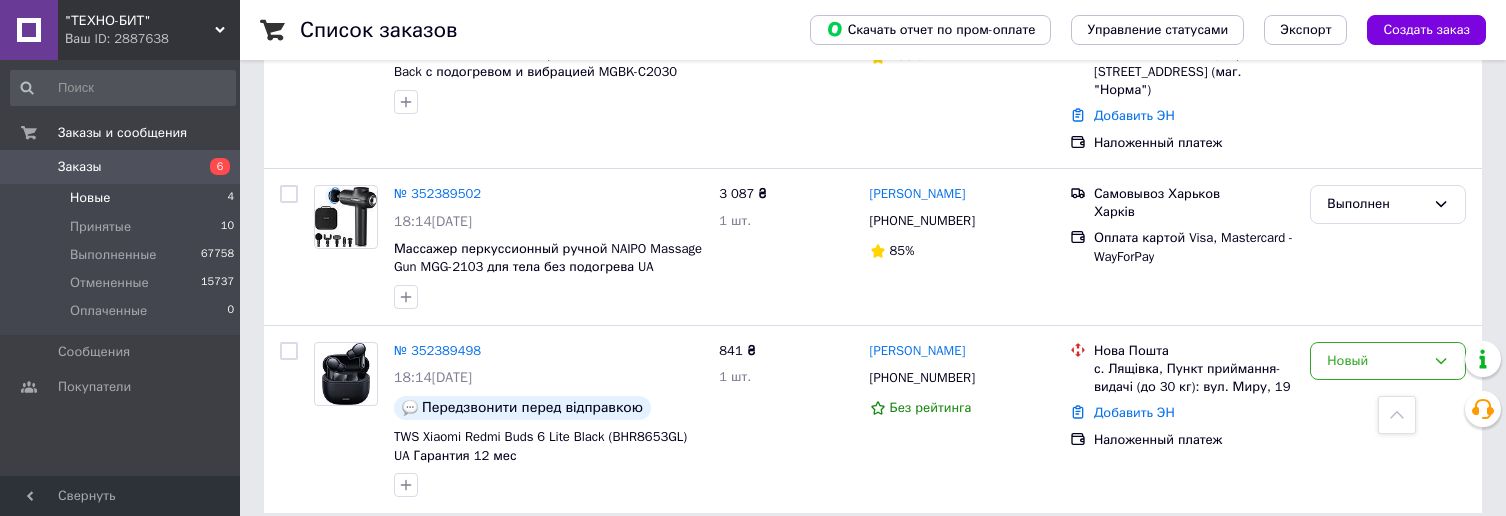 scroll, scrollTop: 316, scrollLeft: 0, axis: vertical 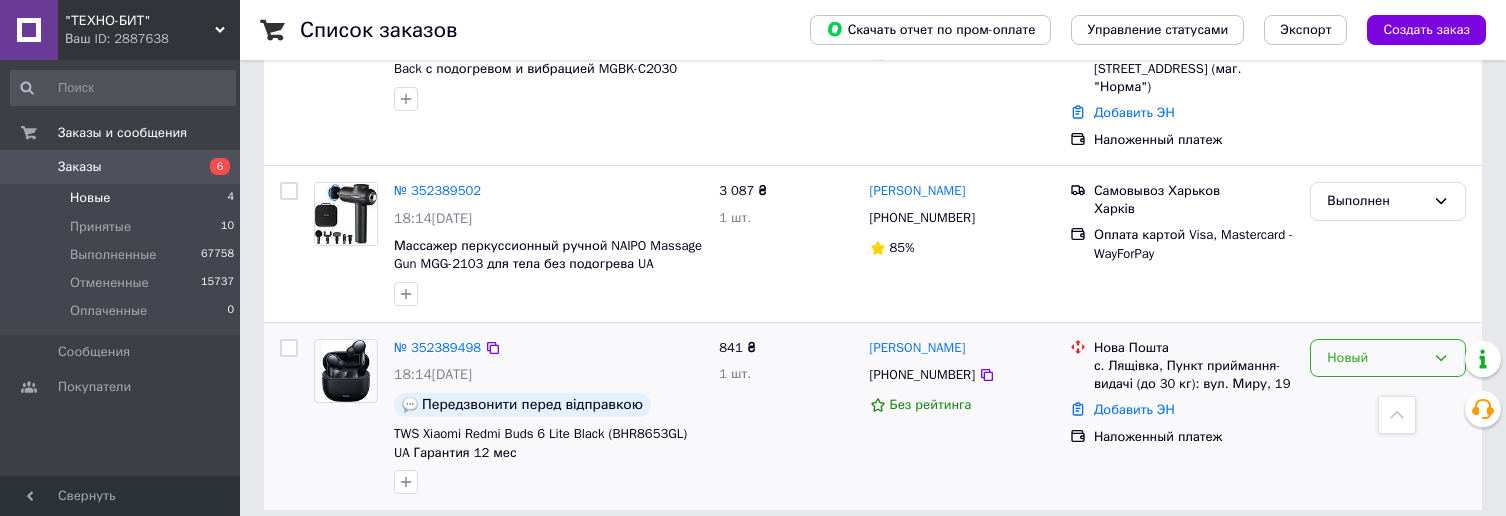 click on "Новый" at bounding box center (1376, 358) 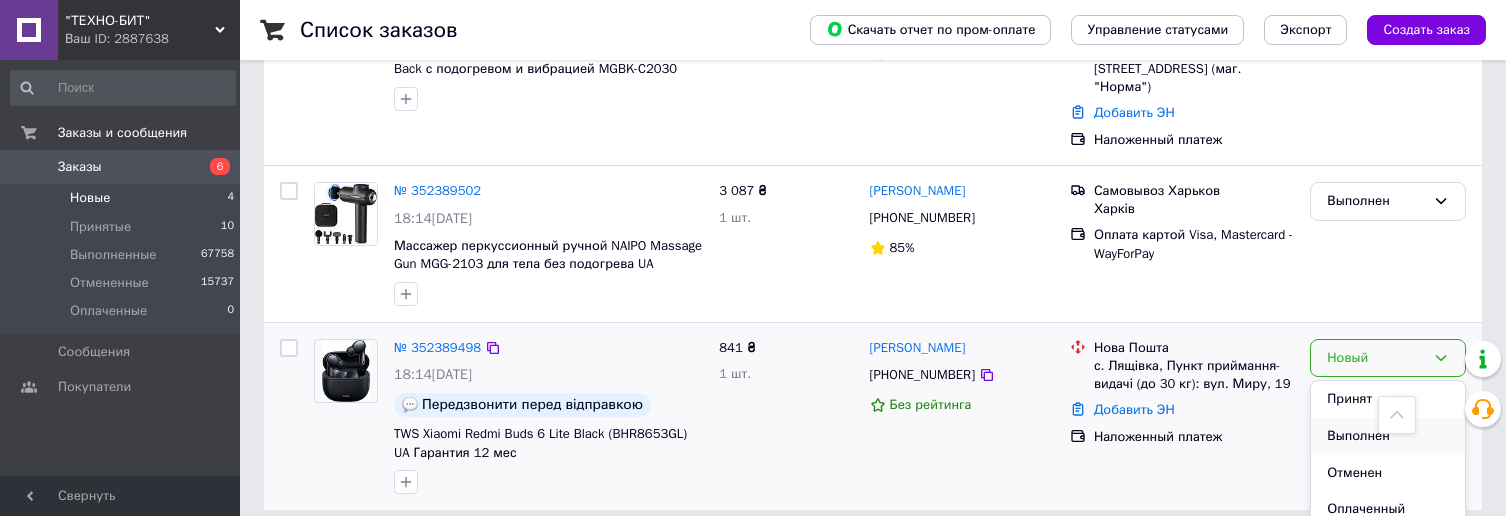 click on "Выполнен" at bounding box center (1388, 436) 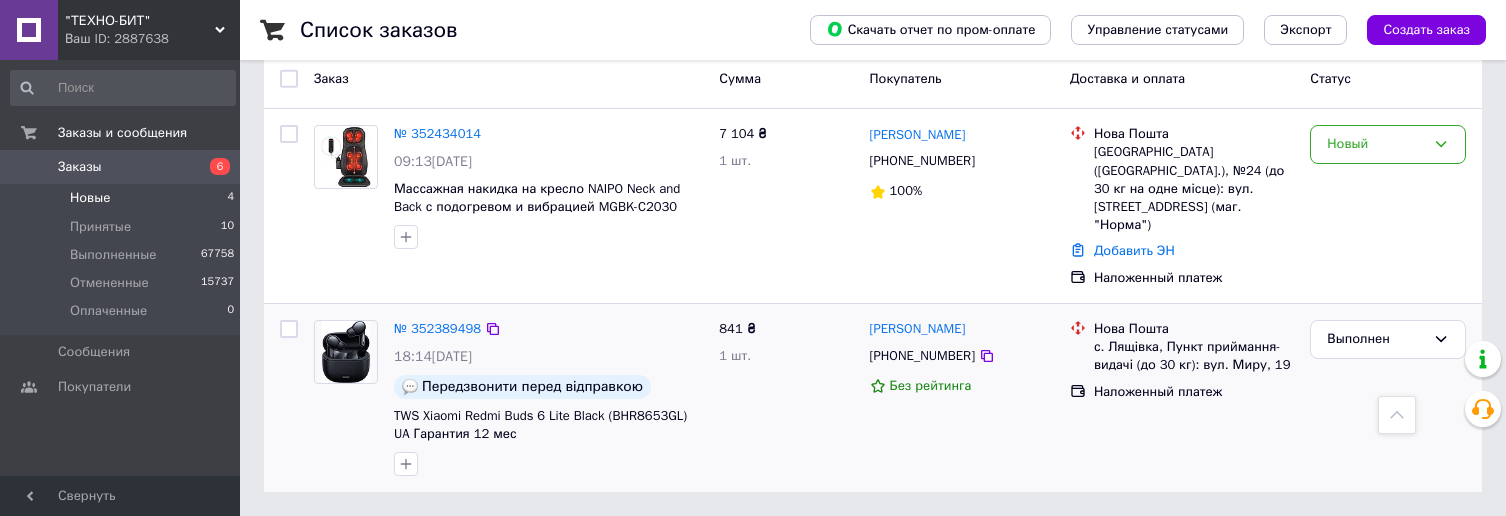scroll, scrollTop: 160, scrollLeft: 0, axis: vertical 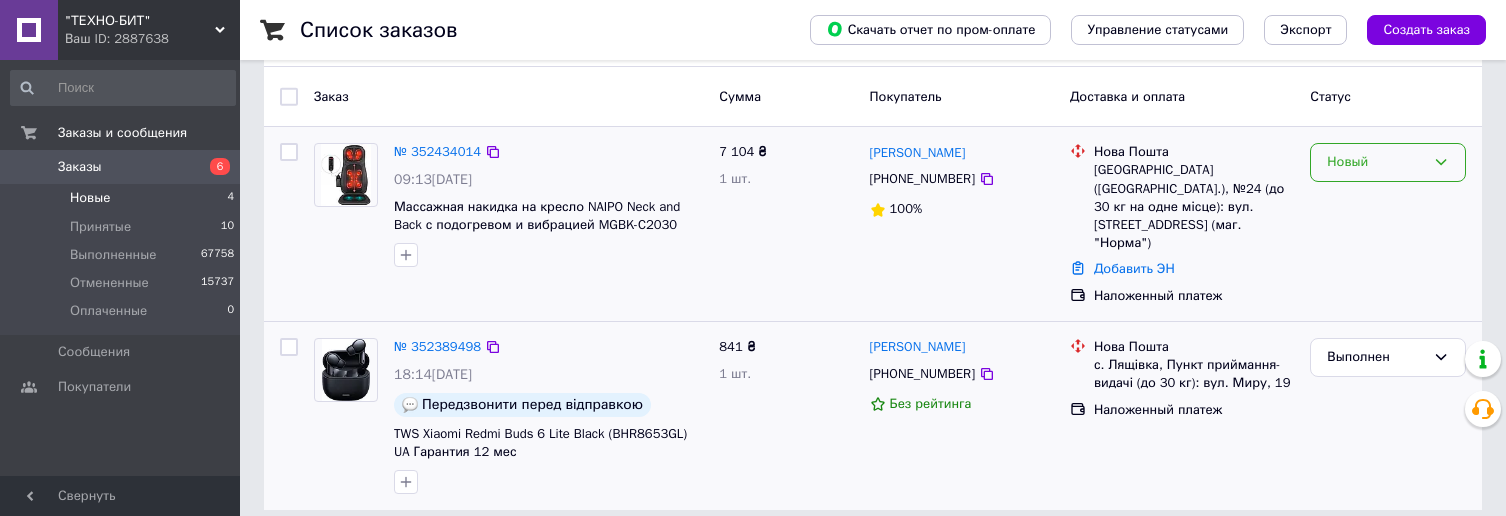 click on "Новый" at bounding box center [1376, 162] 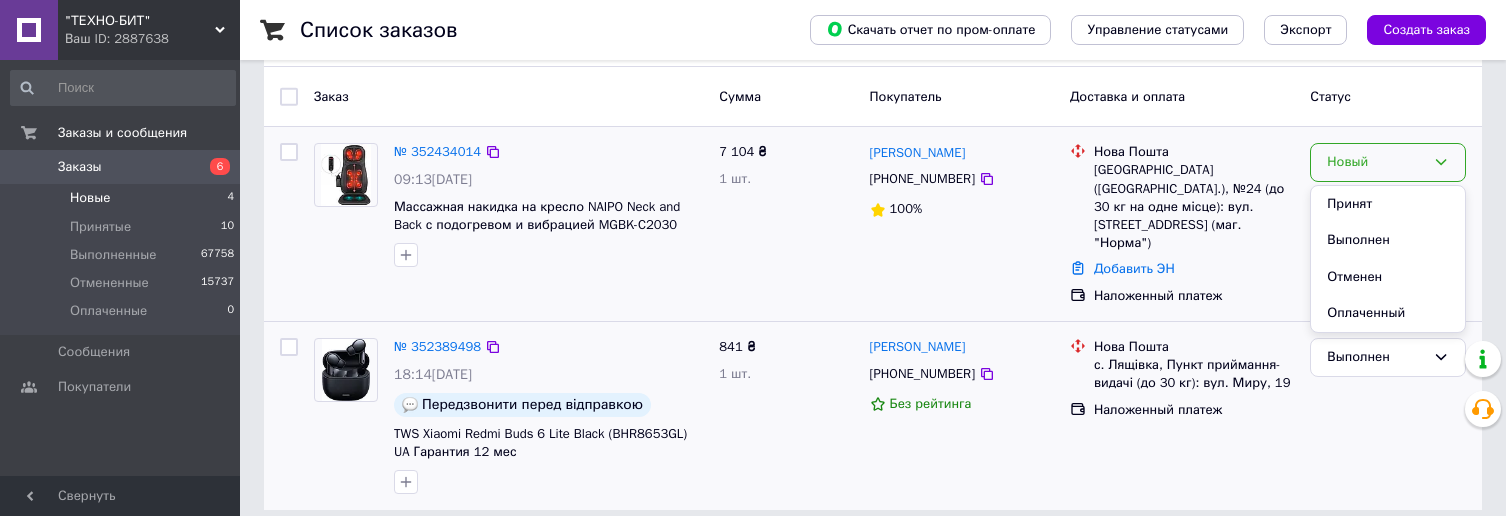 click on "Принят" at bounding box center [1388, 204] 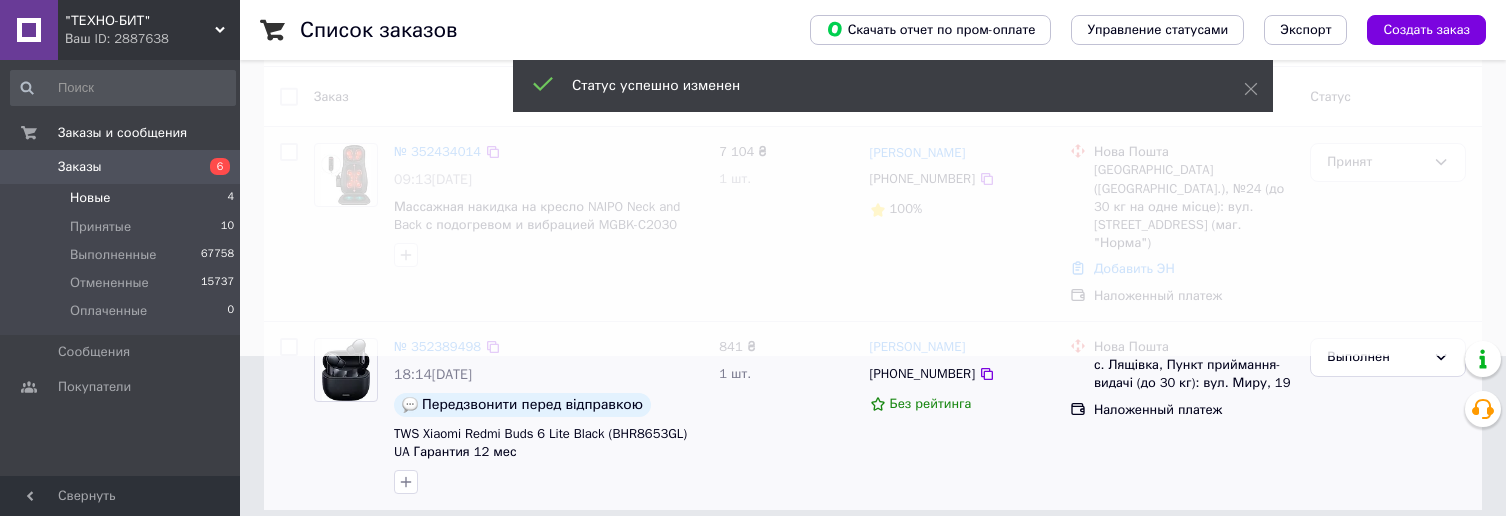 scroll, scrollTop: 0, scrollLeft: 0, axis: both 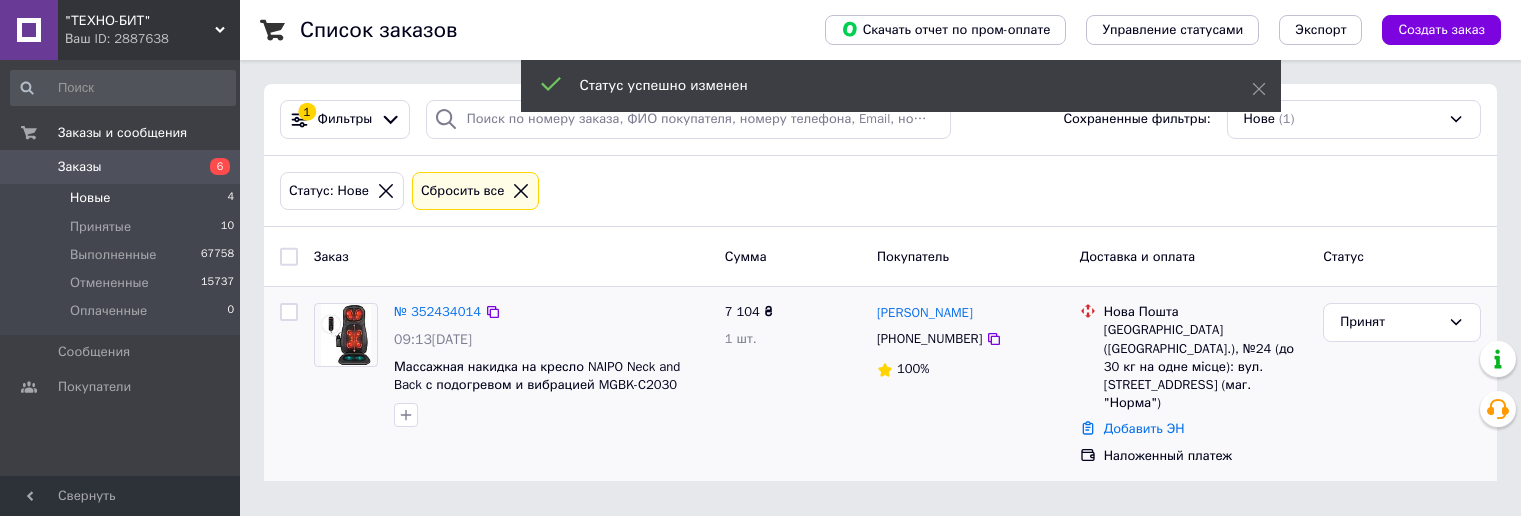 drag, startPoint x: 390, startPoint y: 410, endPoint x: 451, endPoint y: 431, distance: 64.513565 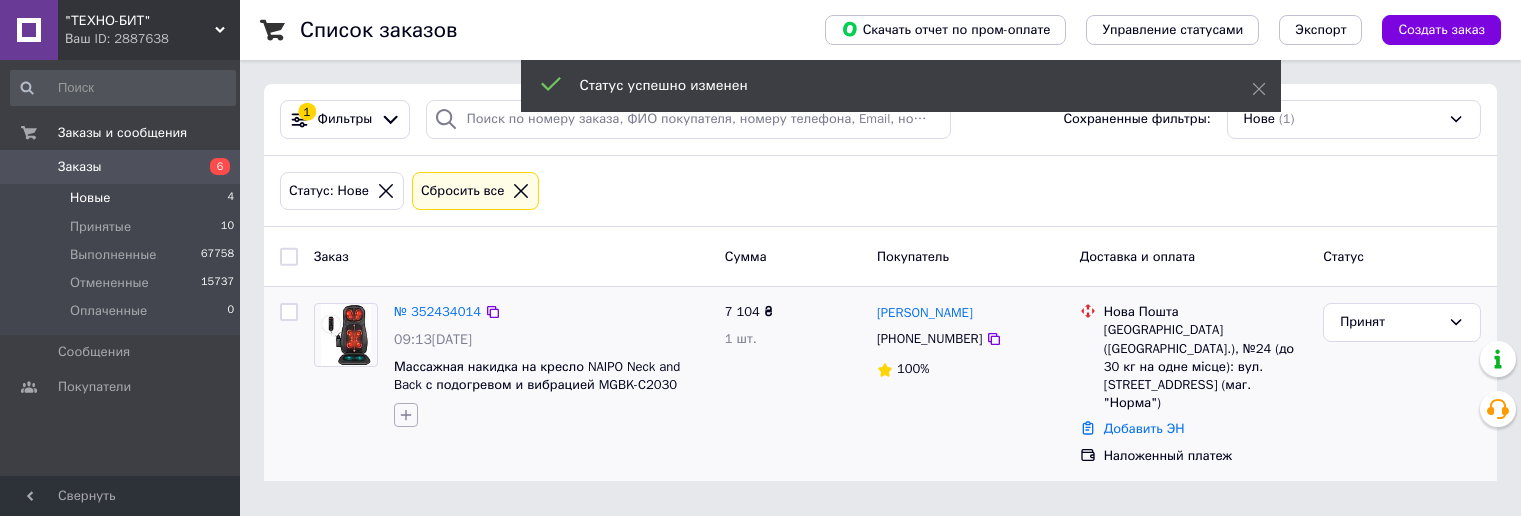 click 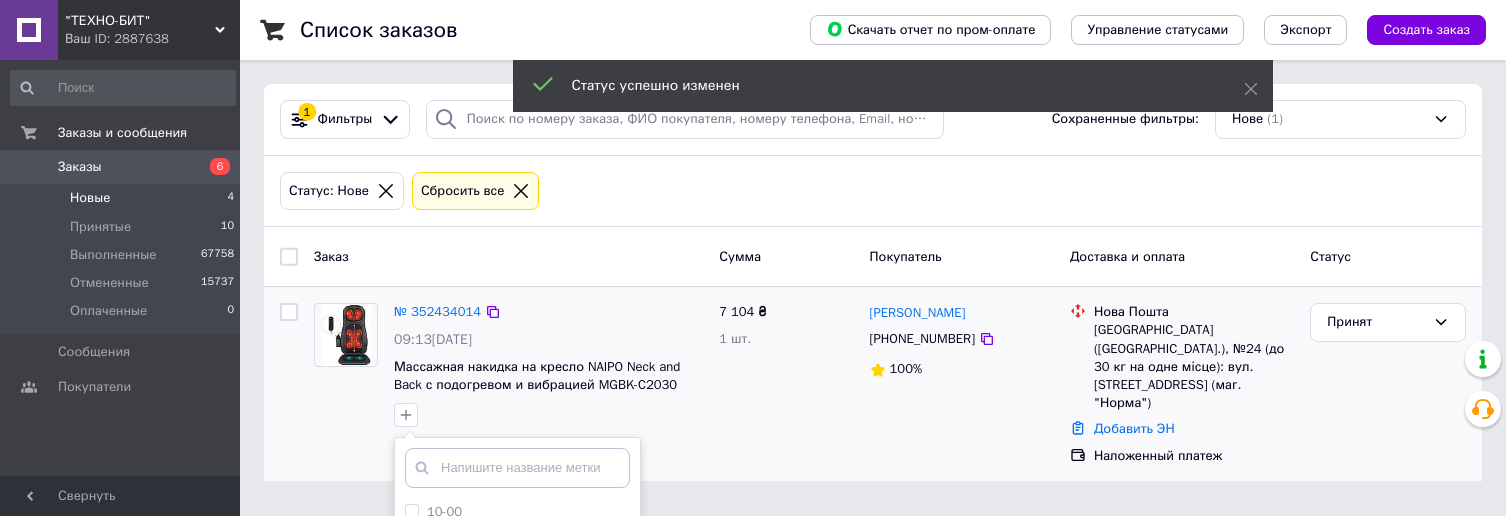 click at bounding box center [517, 468] 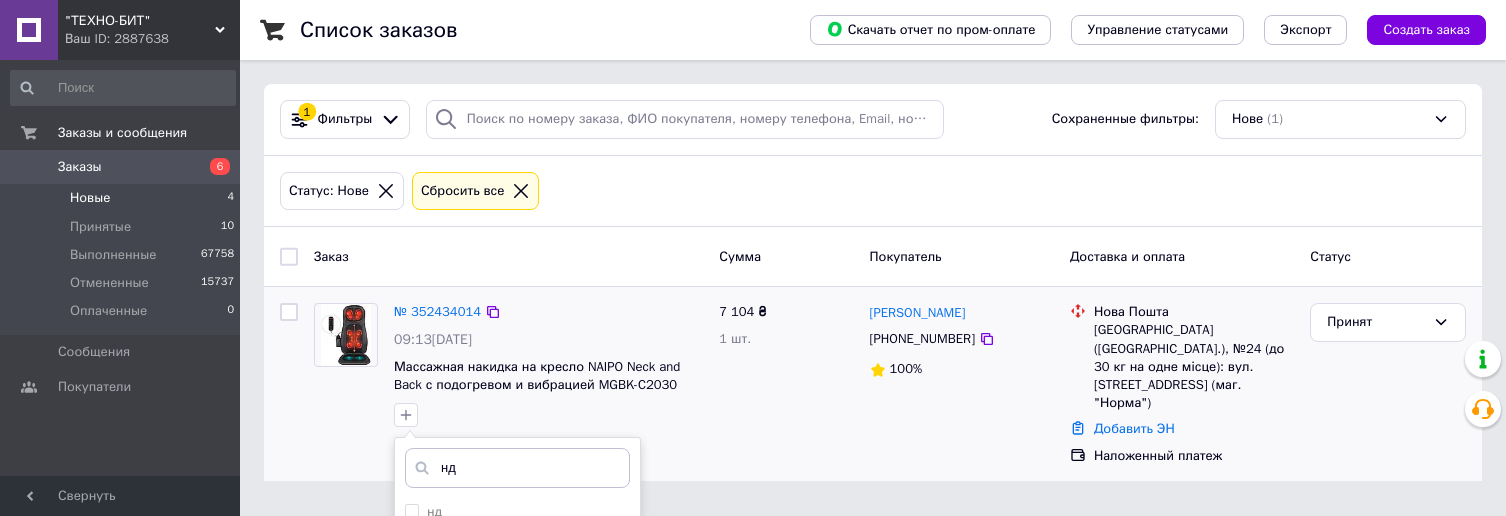 type on "нд" 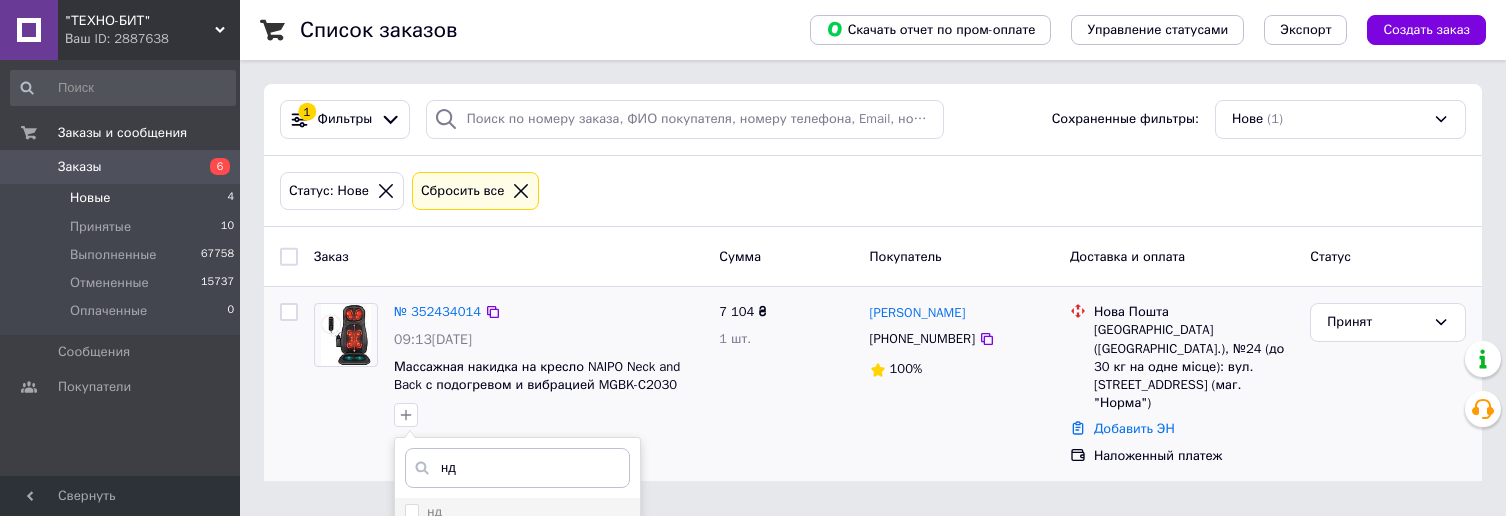 click on "нд нд НД1 НД 2 Создать метку   нд Добавить метку" at bounding box center (517, 601) 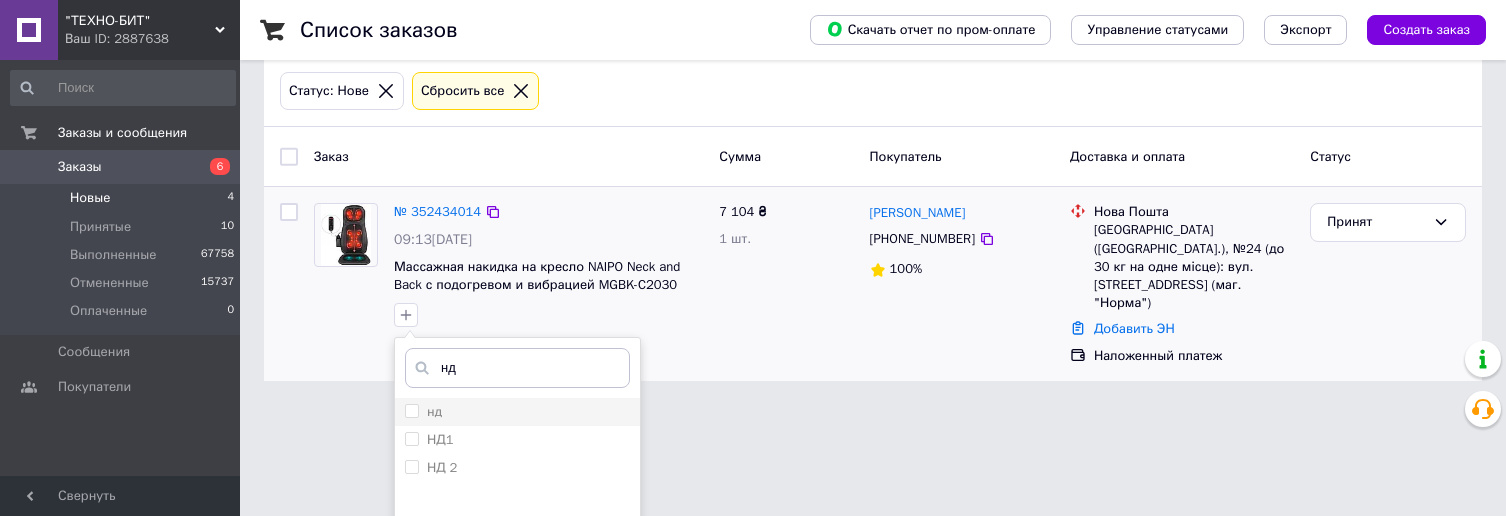 drag, startPoint x: 571, startPoint y: 412, endPoint x: 555, endPoint y: 442, distance: 34 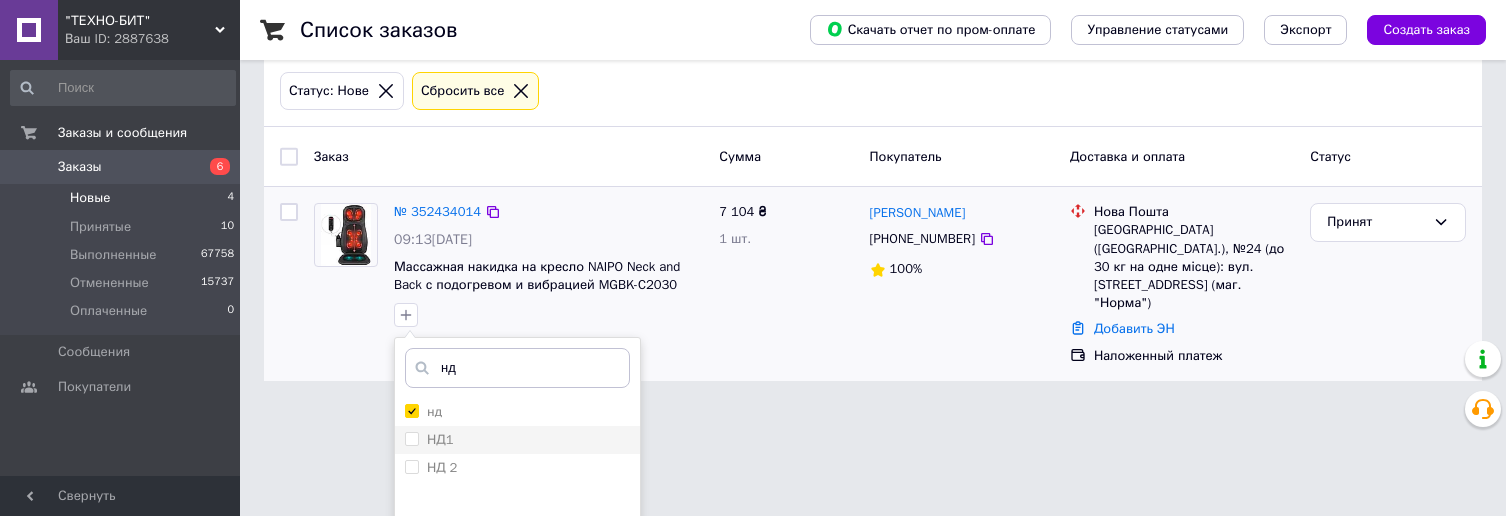 checkbox on "true" 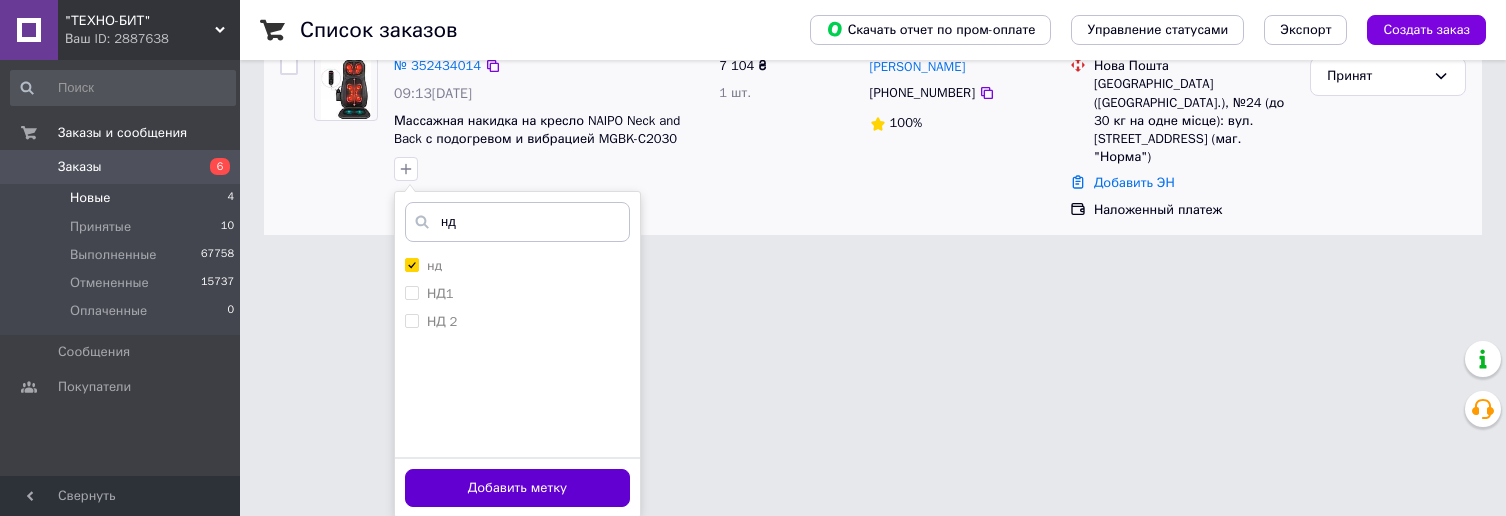 scroll, scrollTop: 248, scrollLeft: 0, axis: vertical 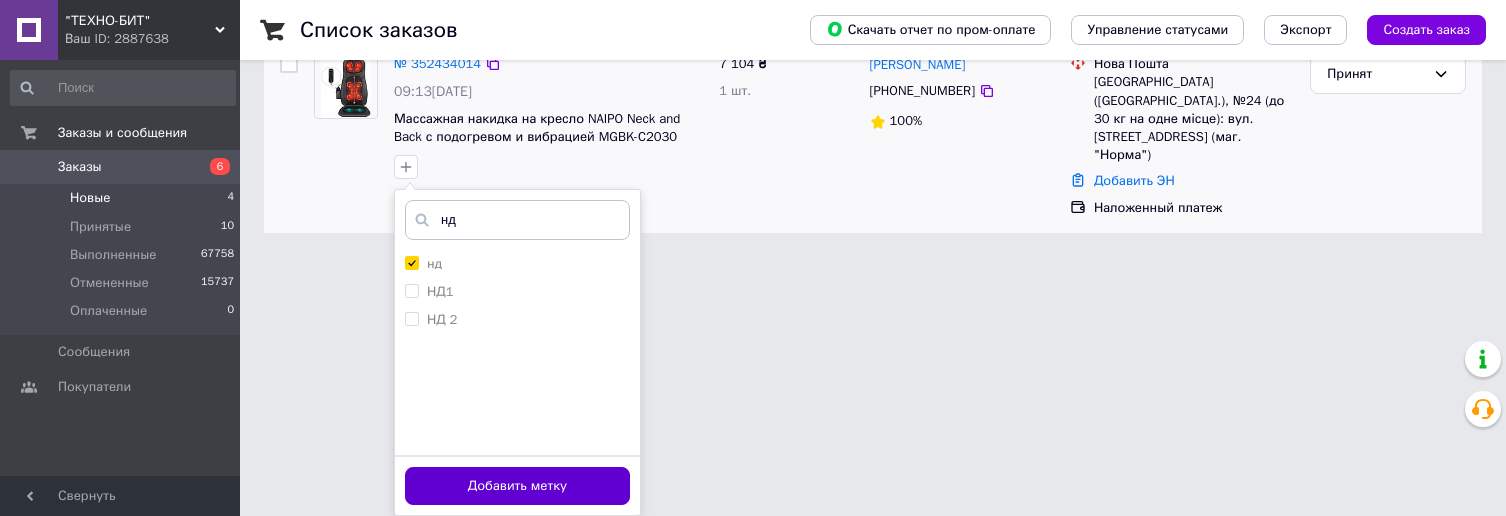 click on "Добавить метку" at bounding box center [517, 486] 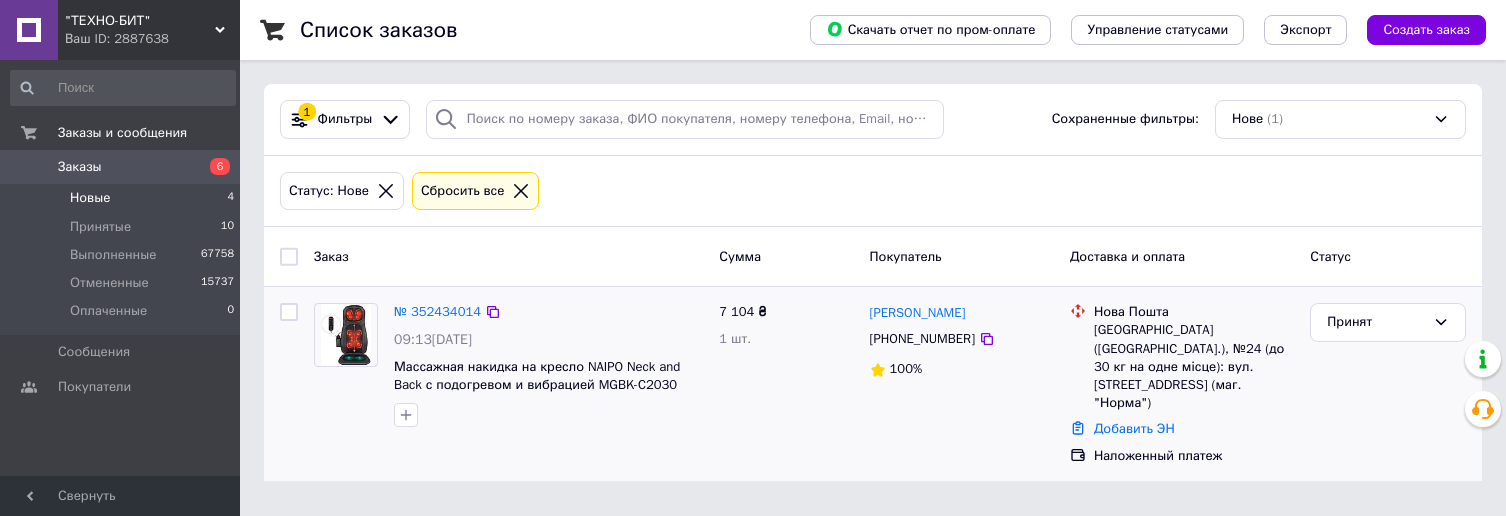 scroll, scrollTop: 0, scrollLeft: 0, axis: both 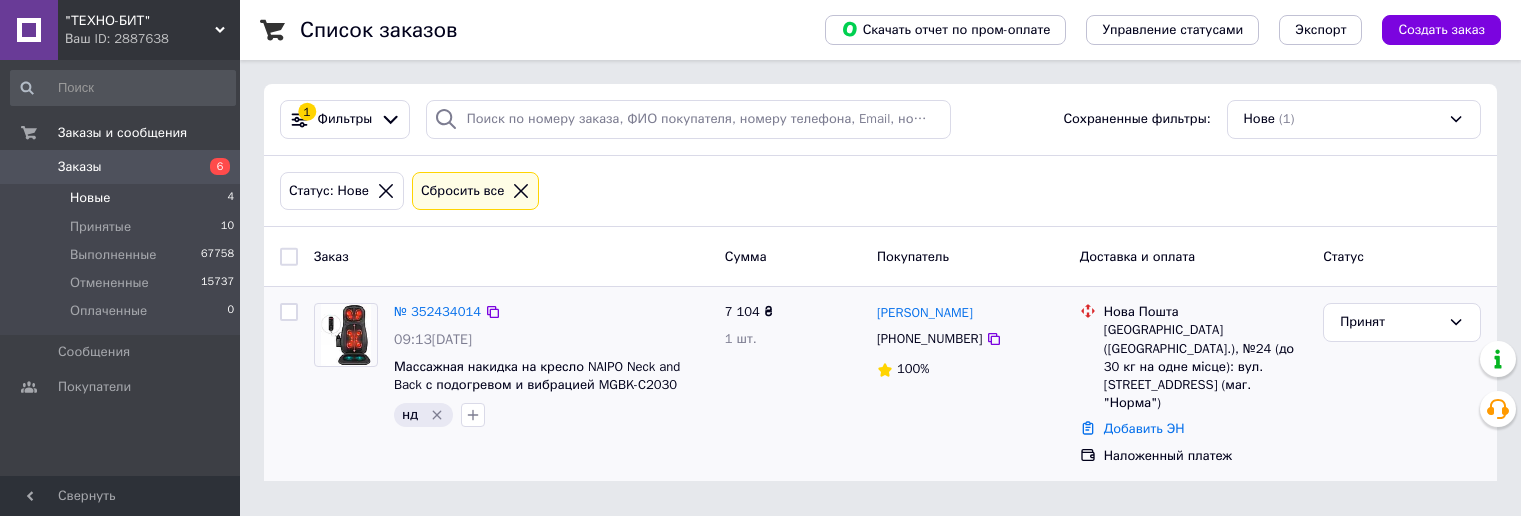 click on "Сбросить все" at bounding box center [476, 191] 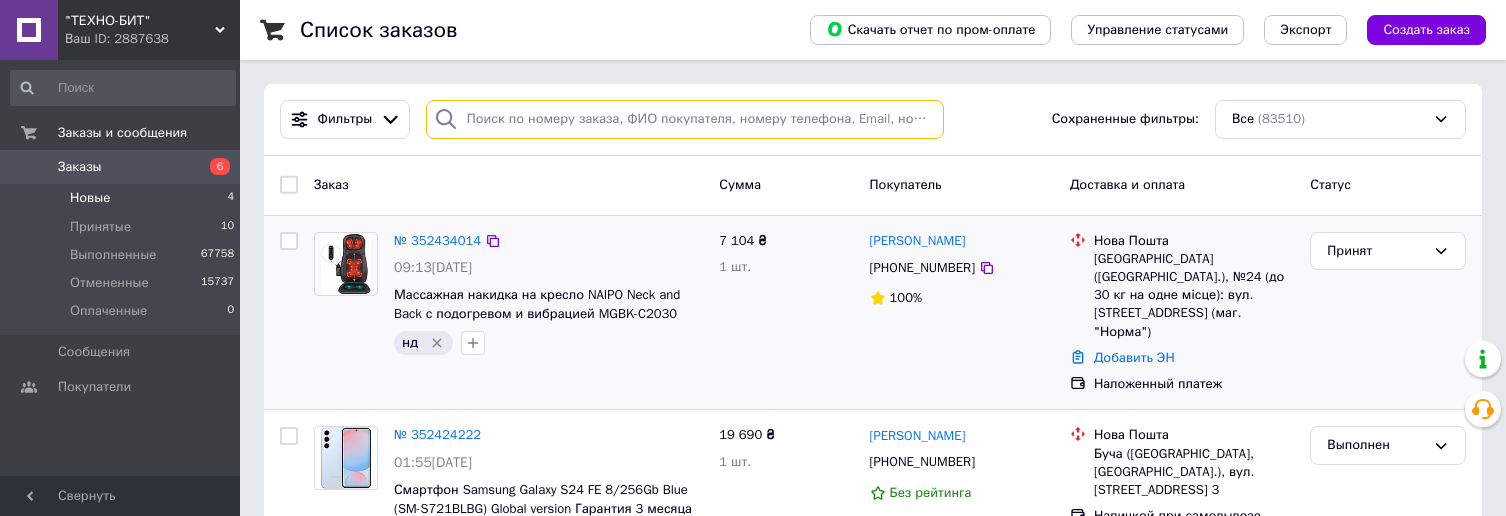 click at bounding box center [685, 119] 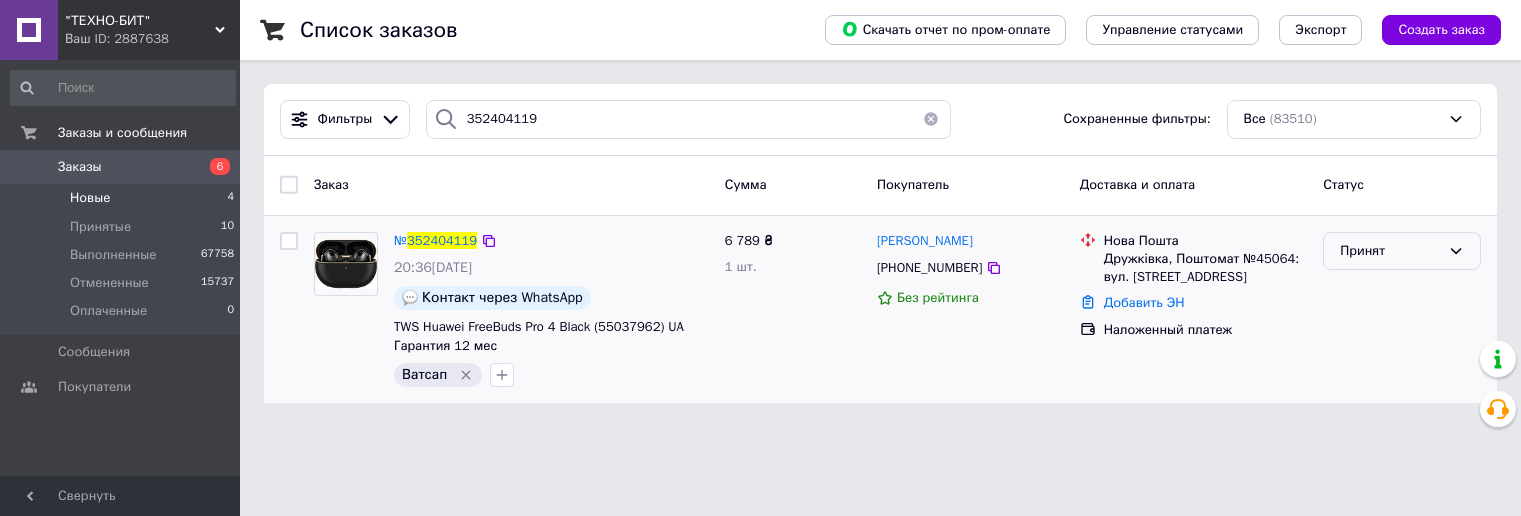 drag, startPoint x: 1434, startPoint y: 246, endPoint x: 1423, endPoint y: 268, distance: 24.596748 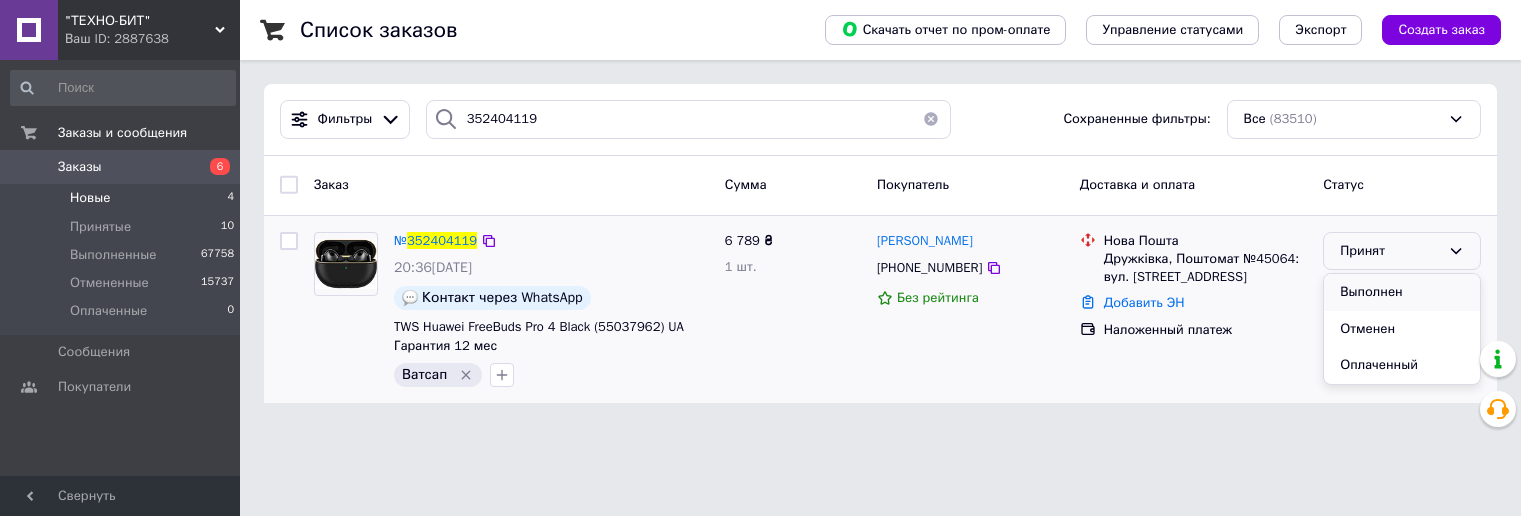 click on "Выполнен" at bounding box center [1402, 292] 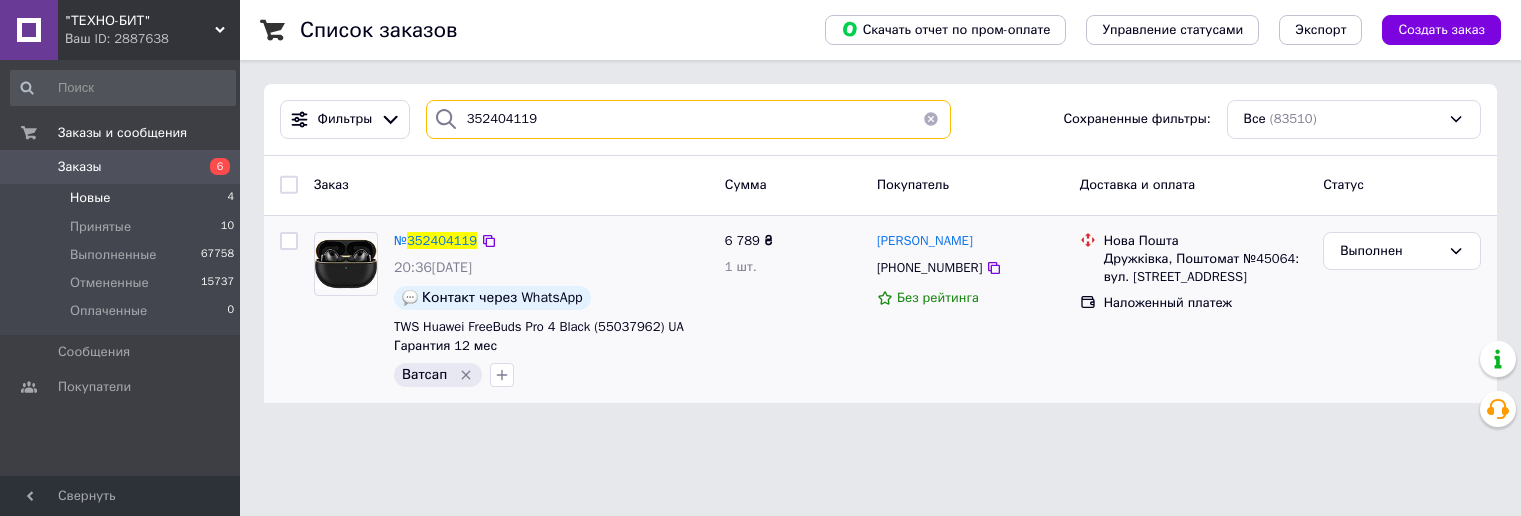 drag, startPoint x: 572, startPoint y: 107, endPoint x: 369, endPoint y: 89, distance: 203.79646 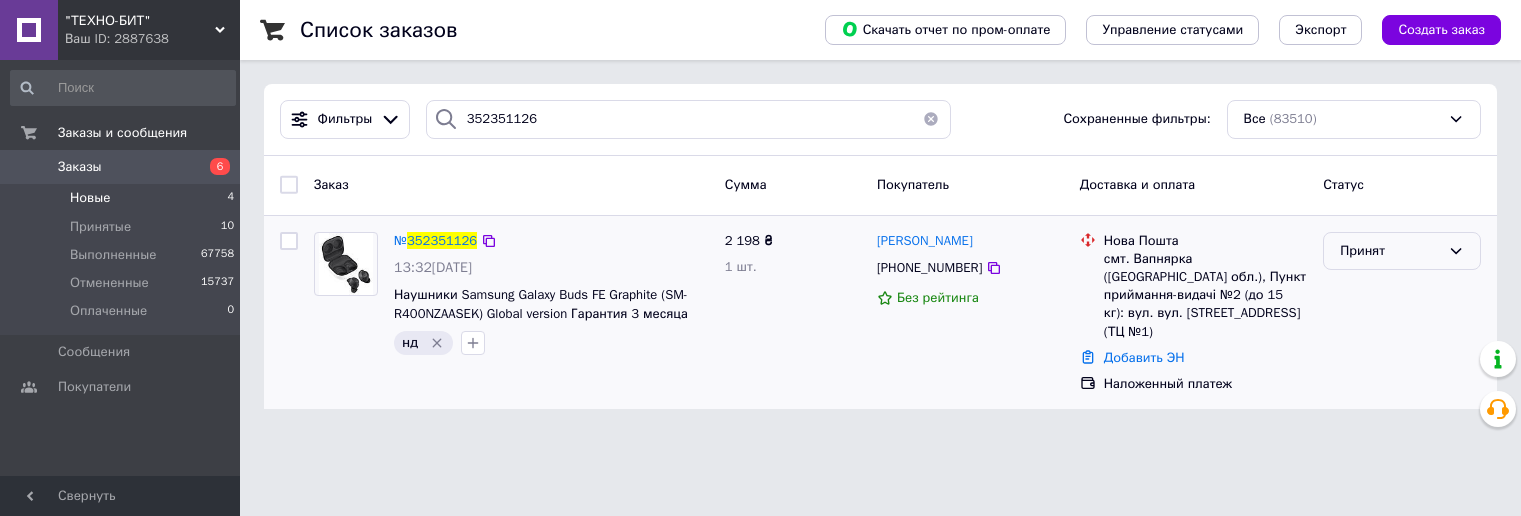 click on "Принят" at bounding box center [1390, 251] 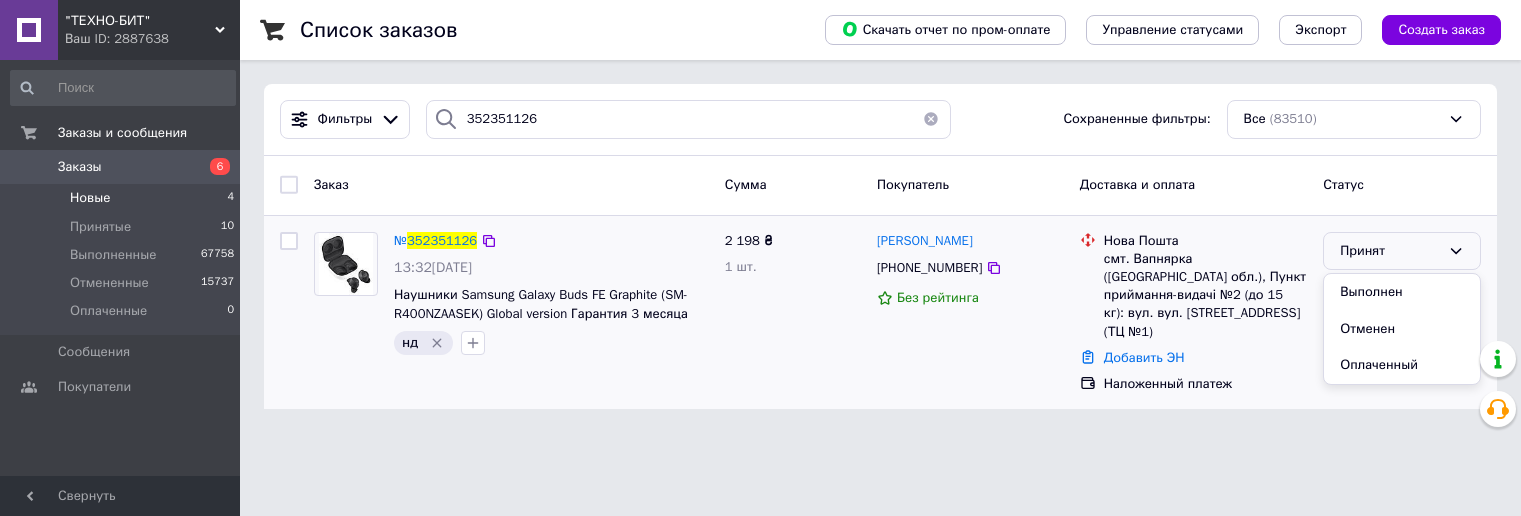 click on "Выполнен" at bounding box center (1402, 292) 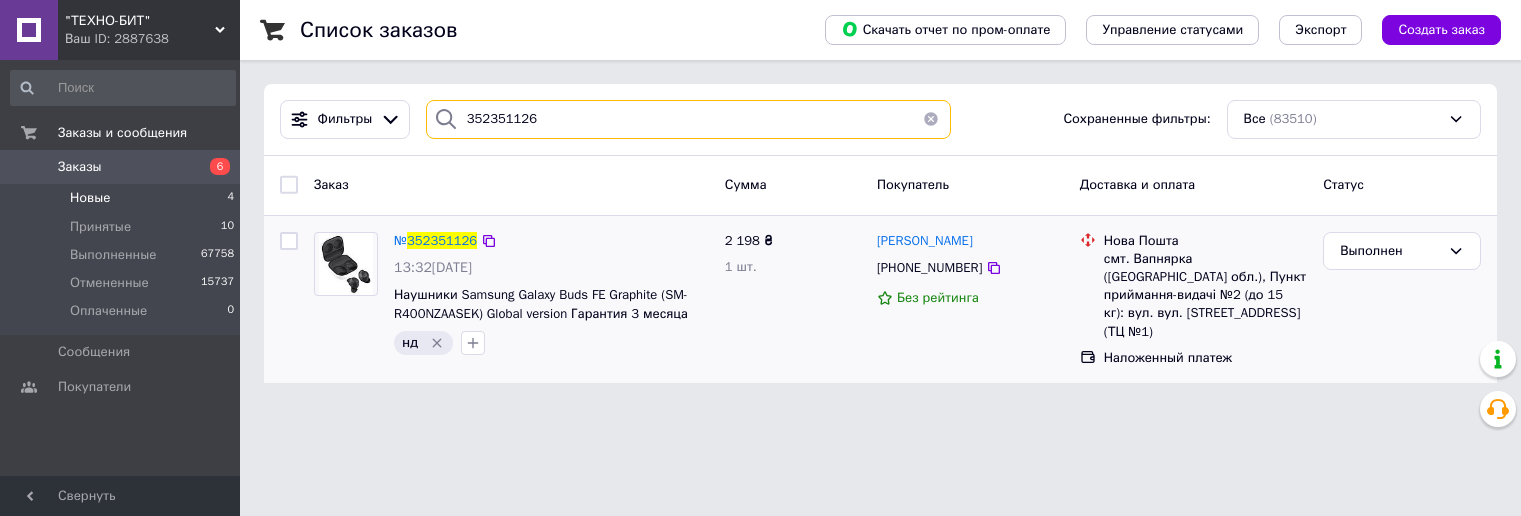 drag, startPoint x: 391, startPoint y: 110, endPoint x: 339, endPoint y: 99, distance: 53.15073 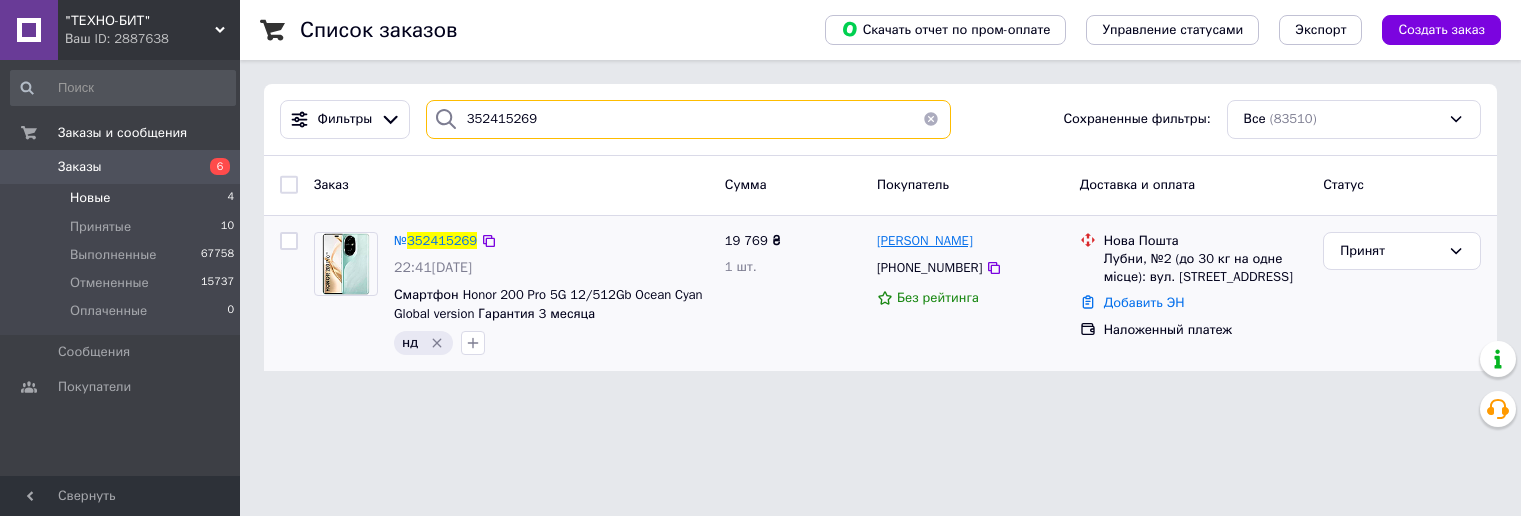 type on "352415269" 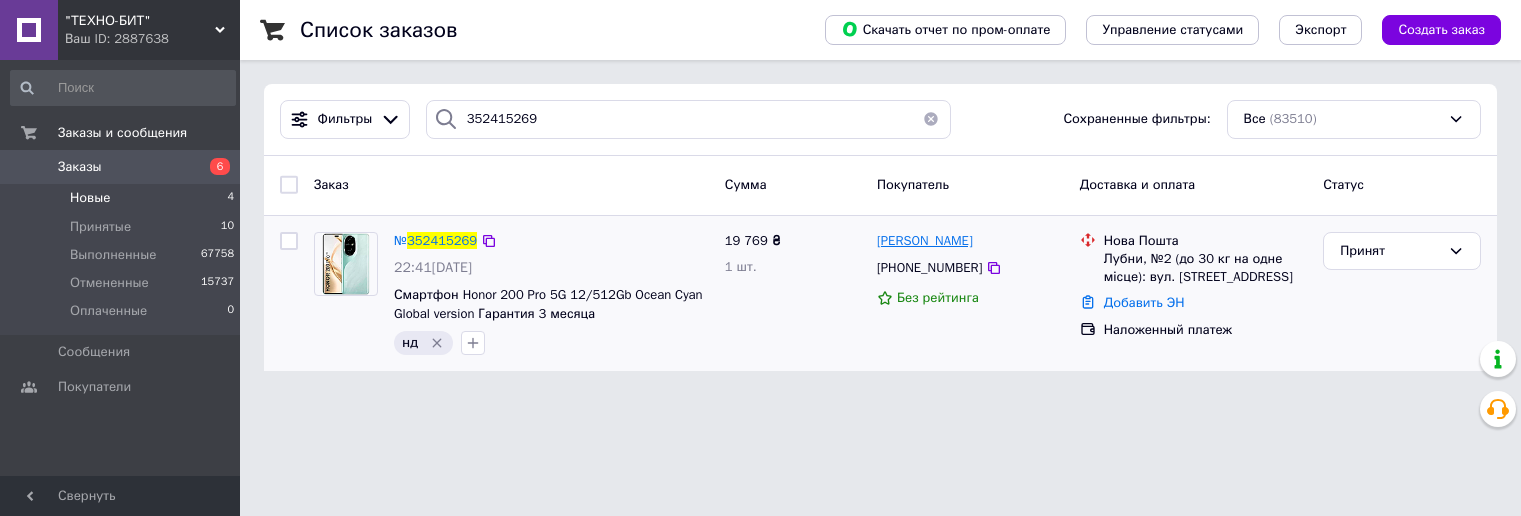 click on "[PERSON_NAME]" at bounding box center (925, 240) 